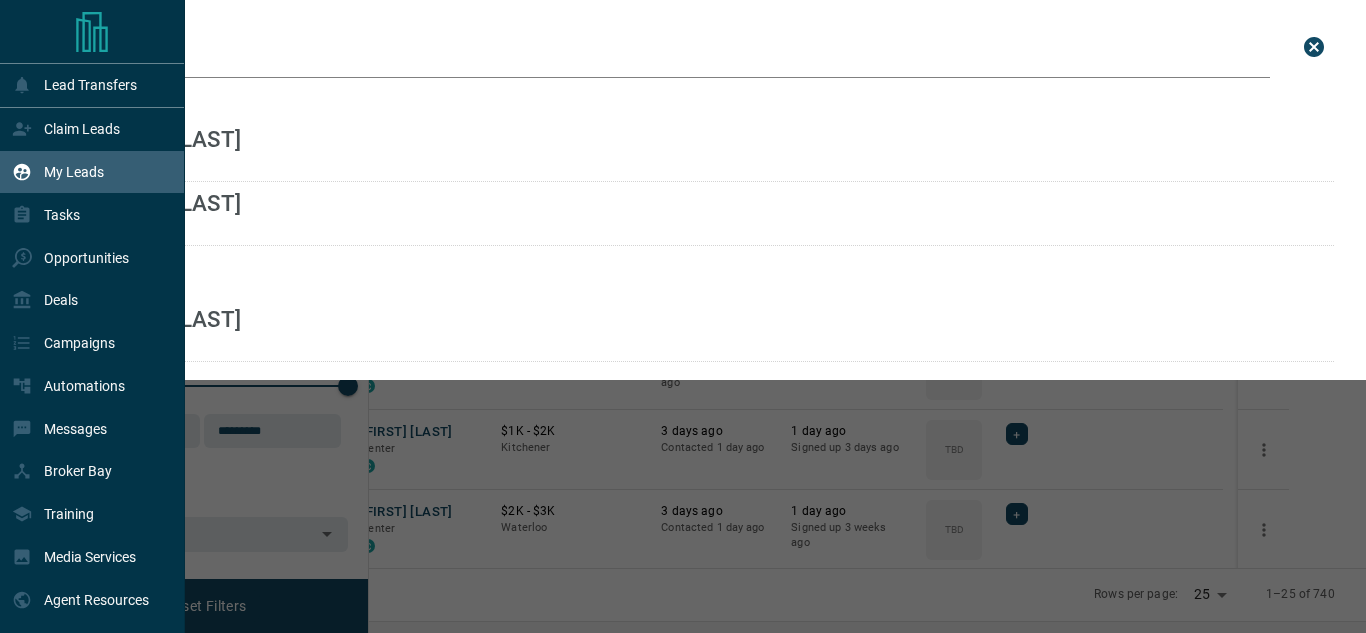 scroll, scrollTop: 0, scrollLeft: 0, axis: both 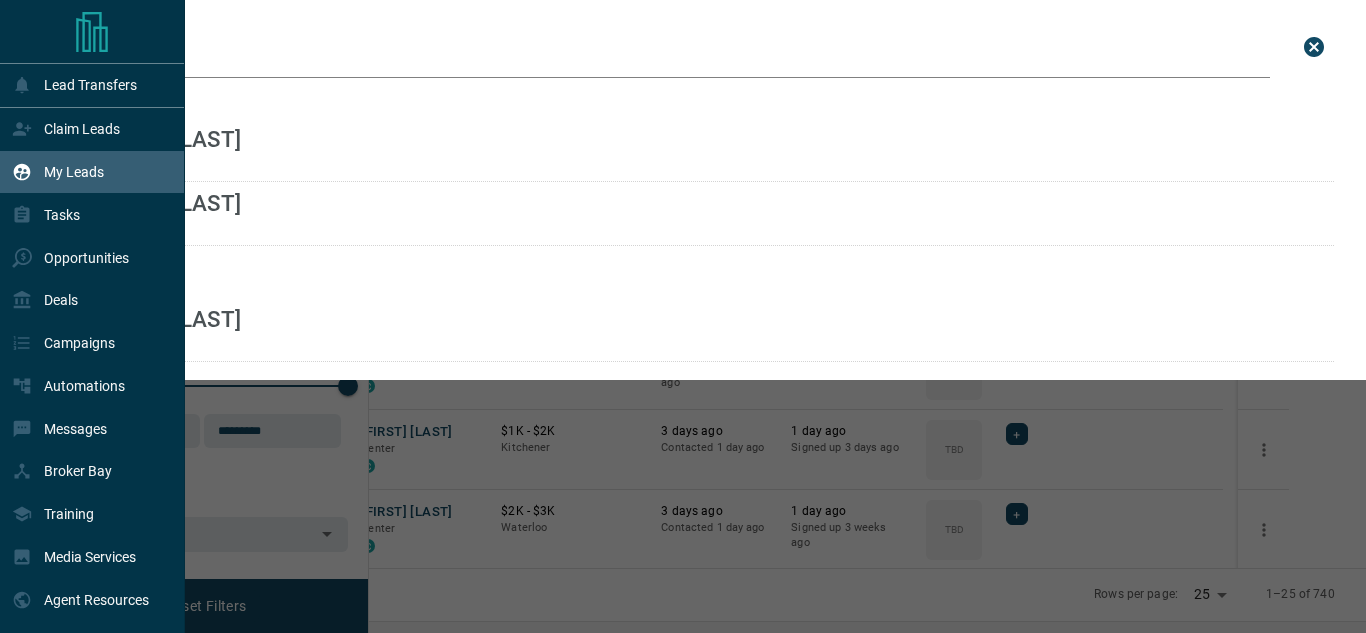 click on "My Leads" at bounding box center [74, 172] 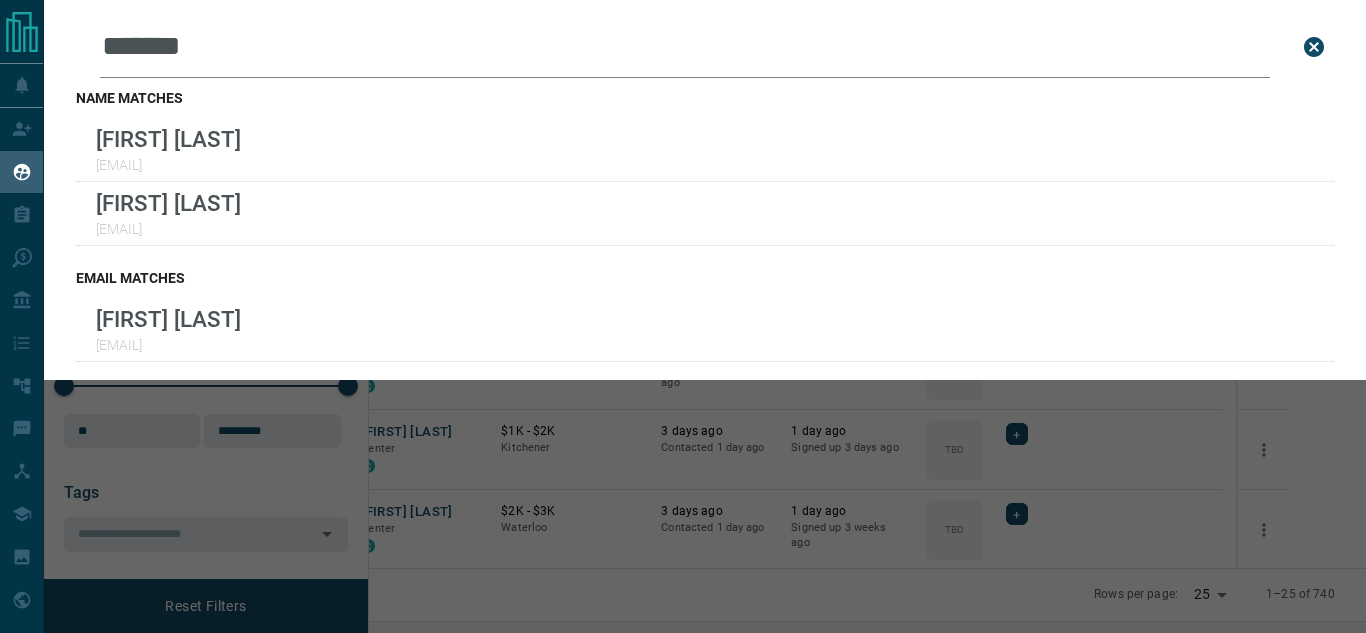 click at bounding box center [1314, 47] 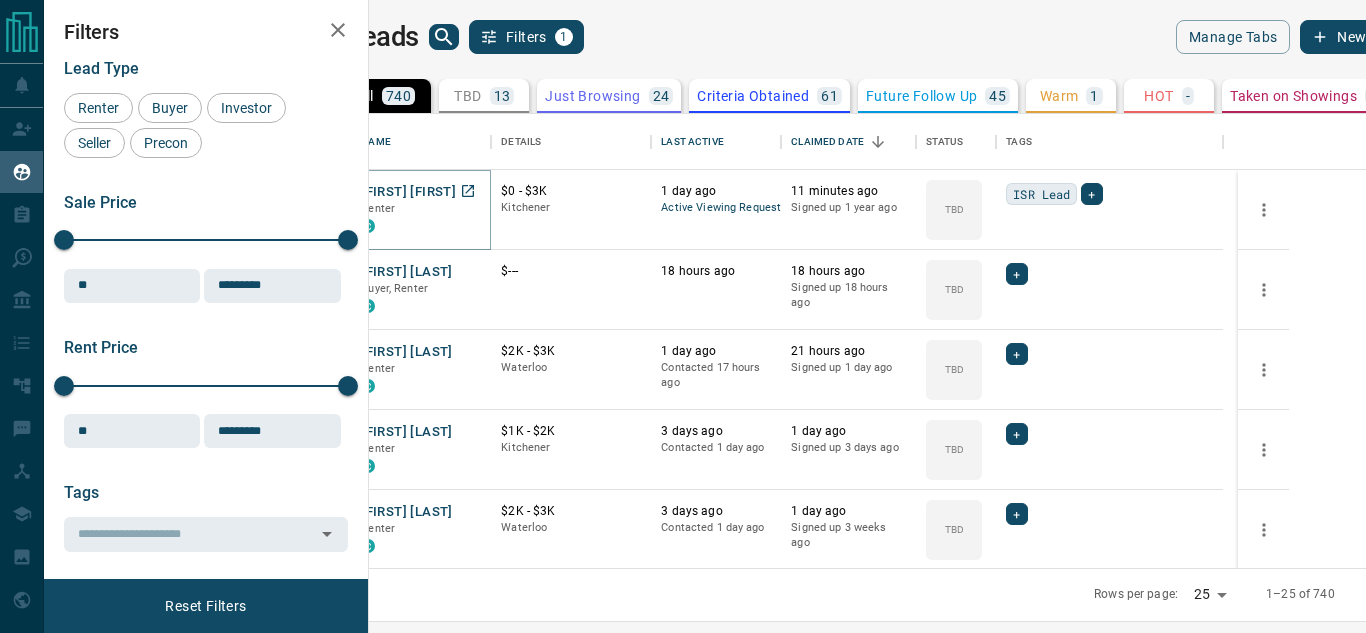 click on "Andrei Hirdea" at bounding box center [408, 192] 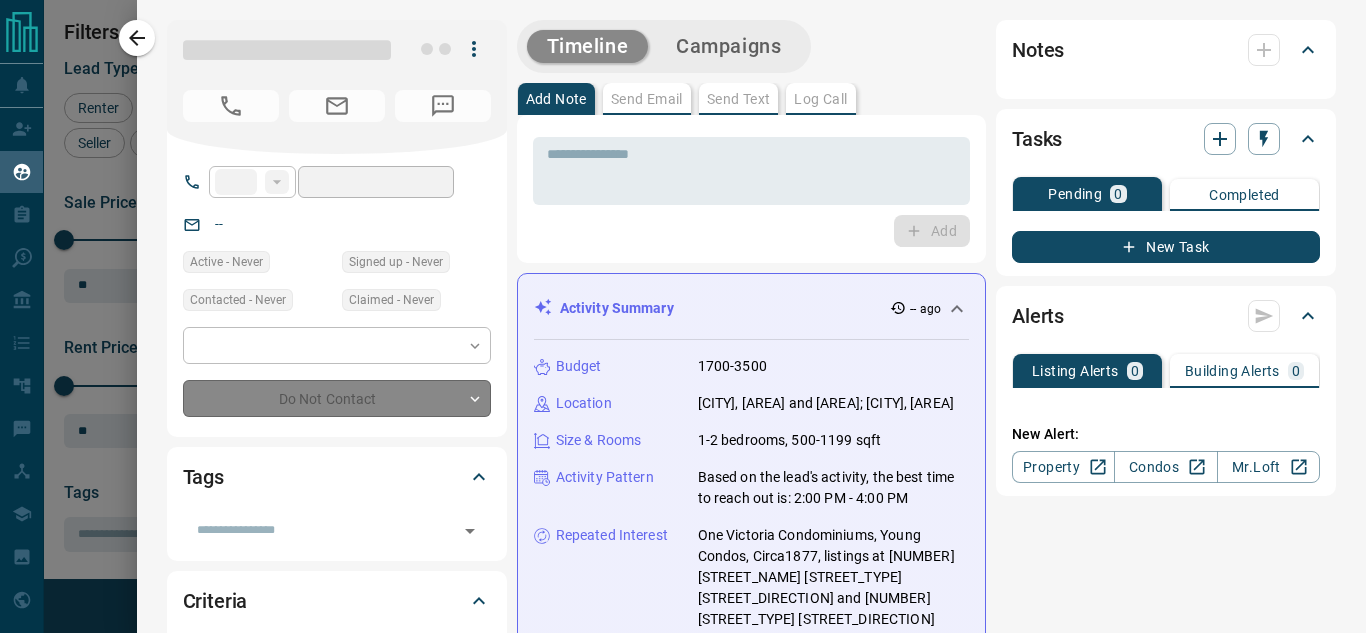 type on "**" 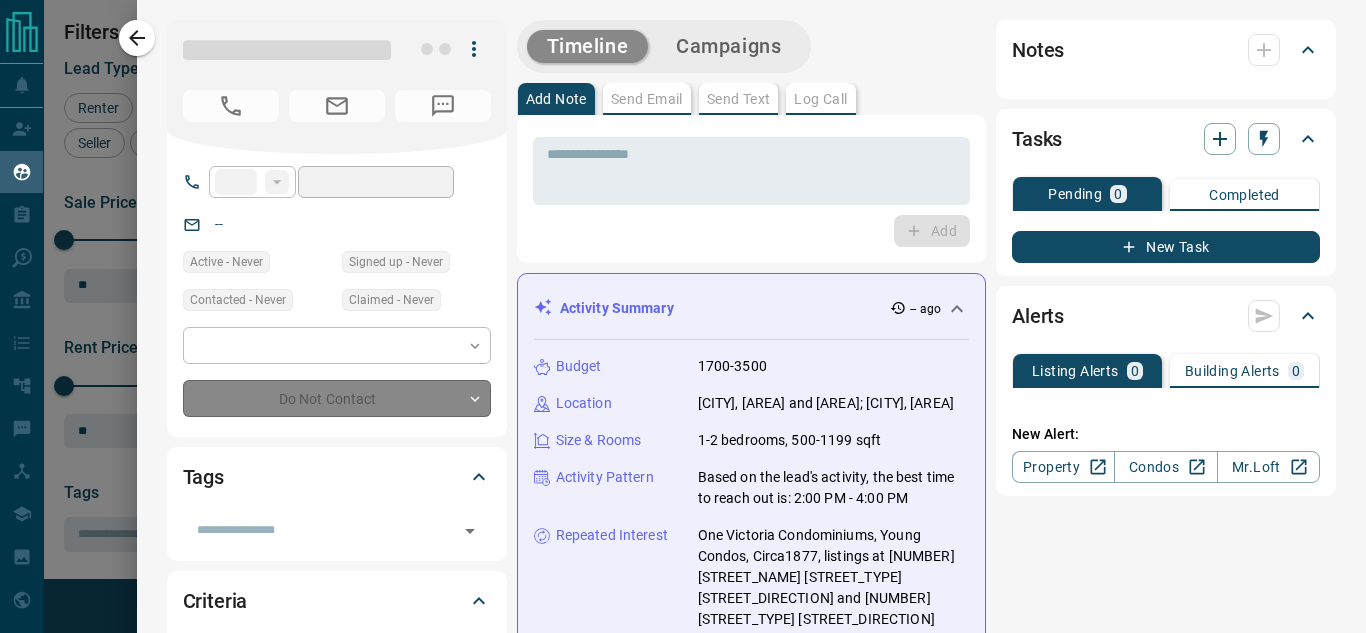 type on "**********" 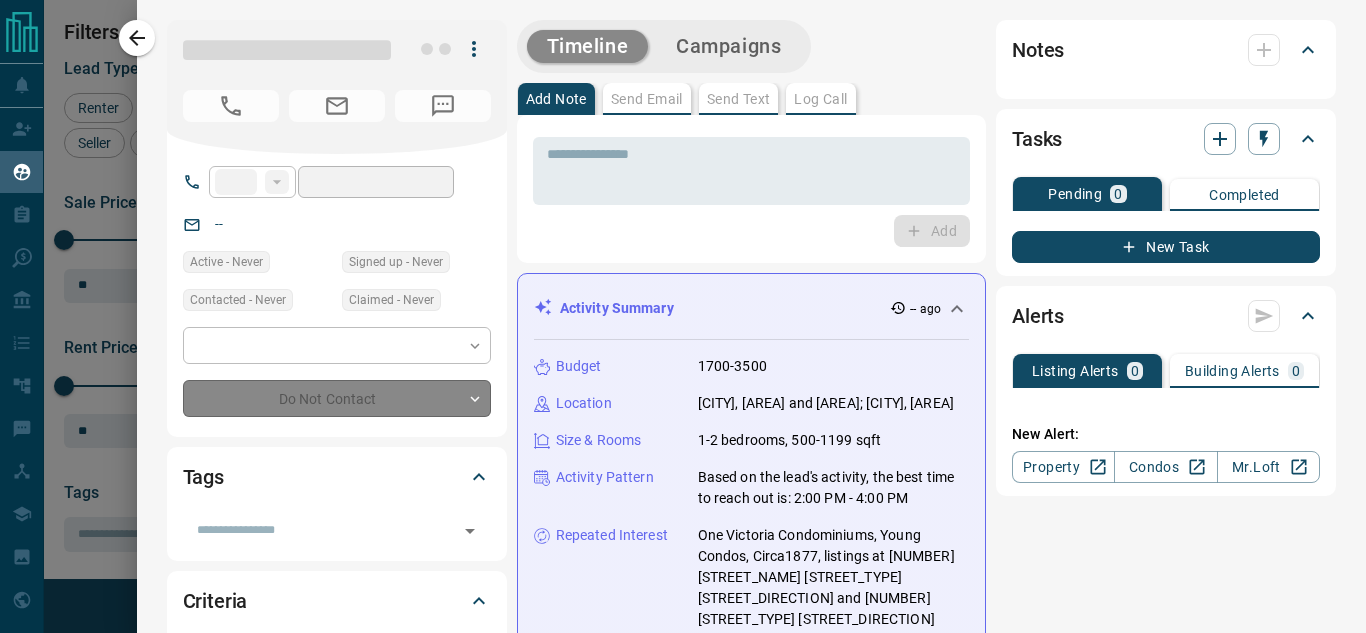 type on "**********" 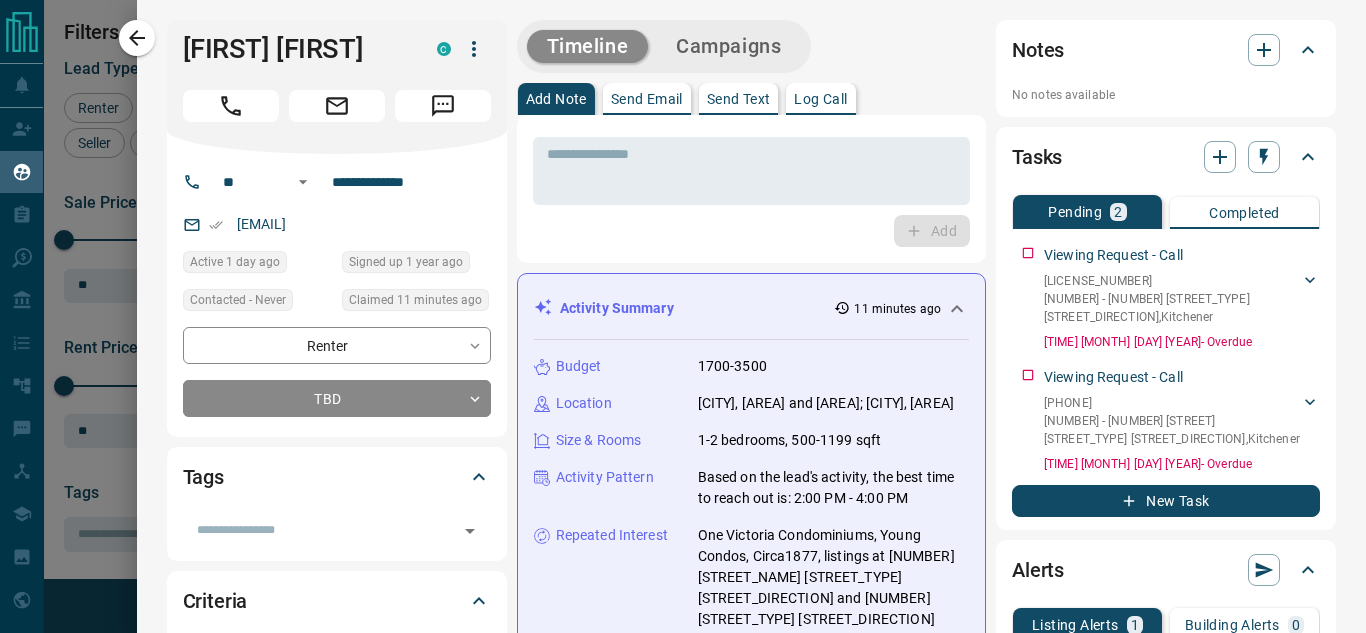 click 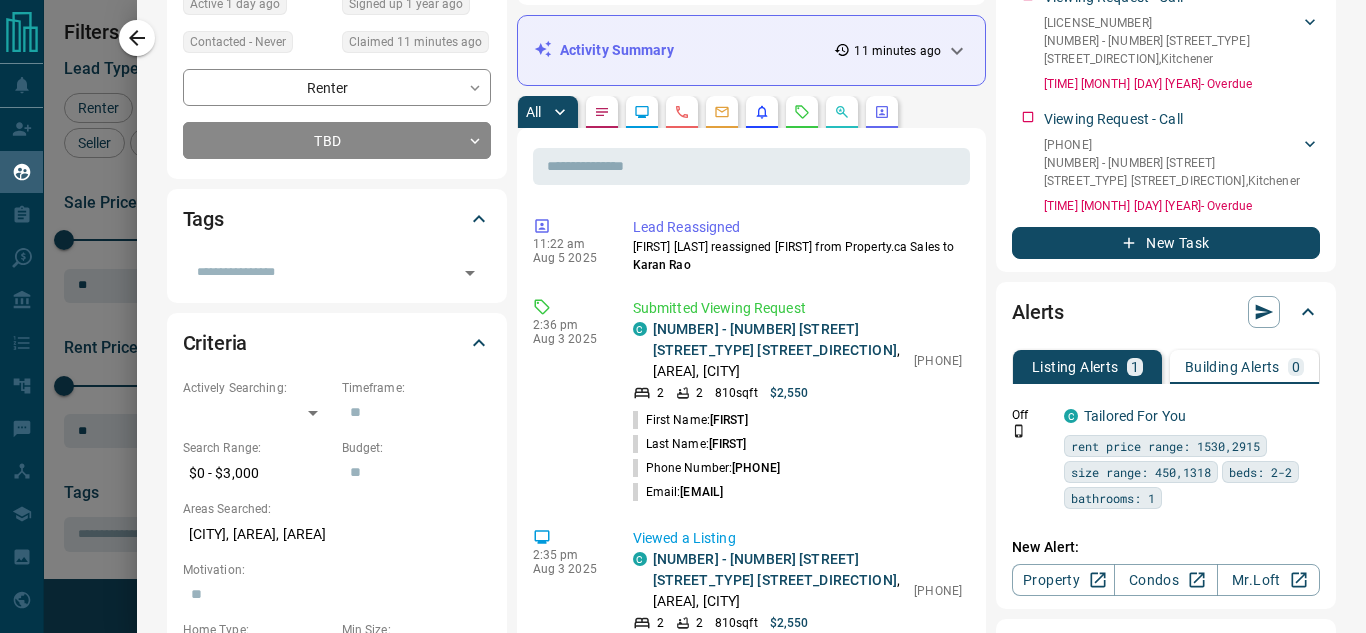 scroll, scrollTop: 0, scrollLeft: 0, axis: both 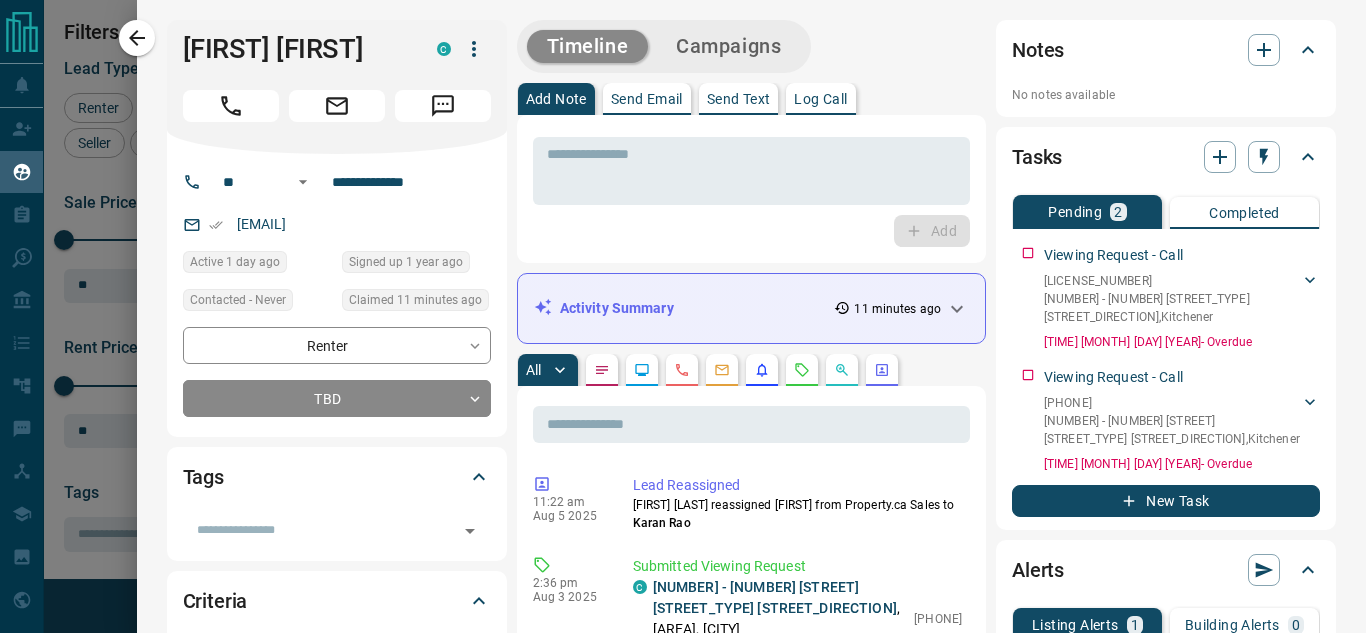 click on "Send Text" at bounding box center (739, 99) 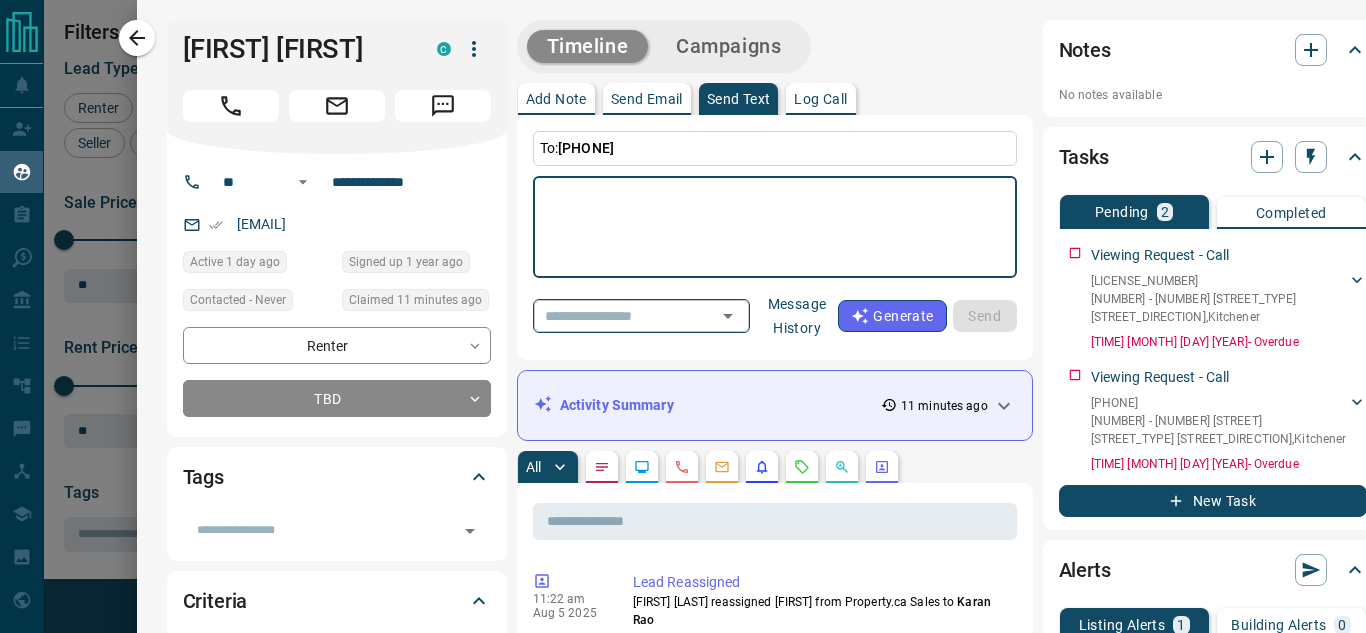 click on "​" at bounding box center [641, 315] 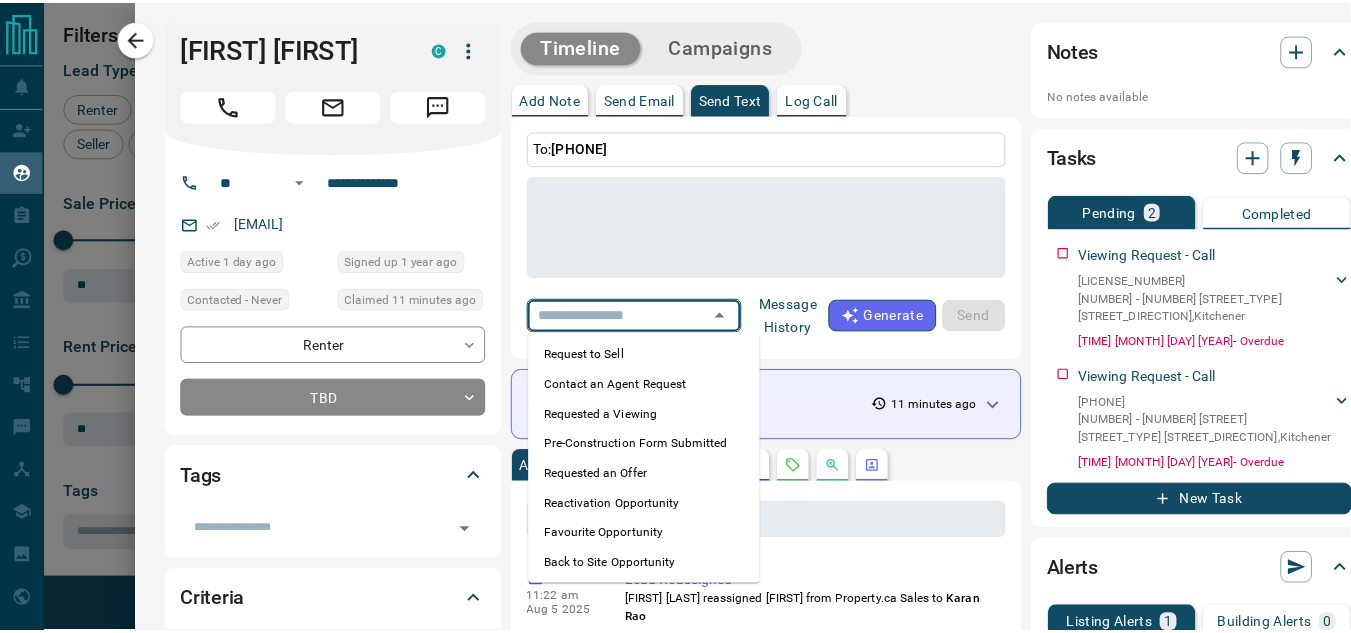 scroll, scrollTop: 123, scrollLeft: 0, axis: vertical 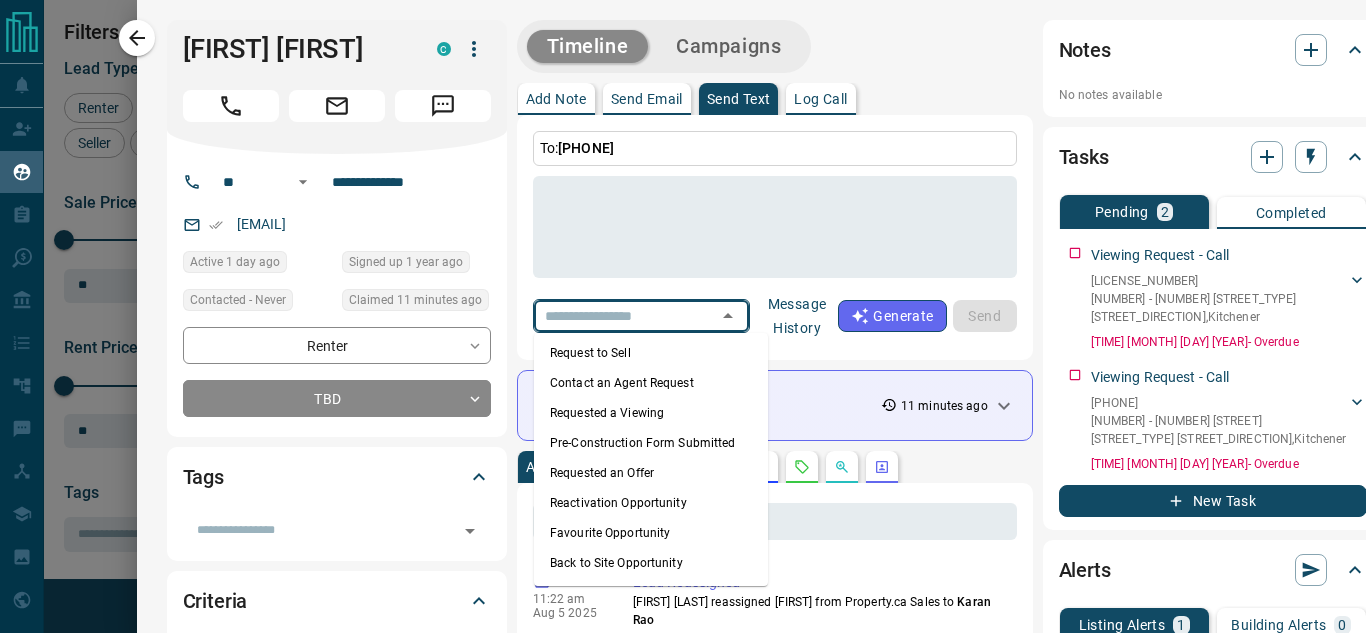 click on "Requested a Viewing" at bounding box center [651, 413] 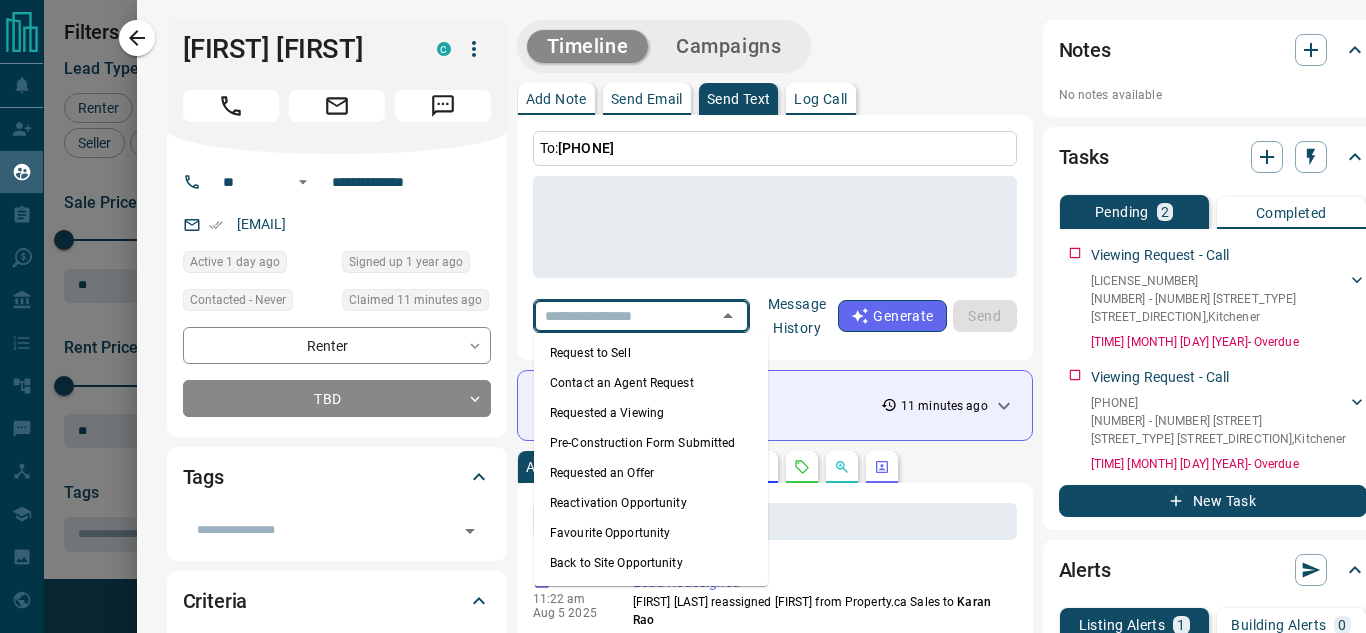 type on "**********" 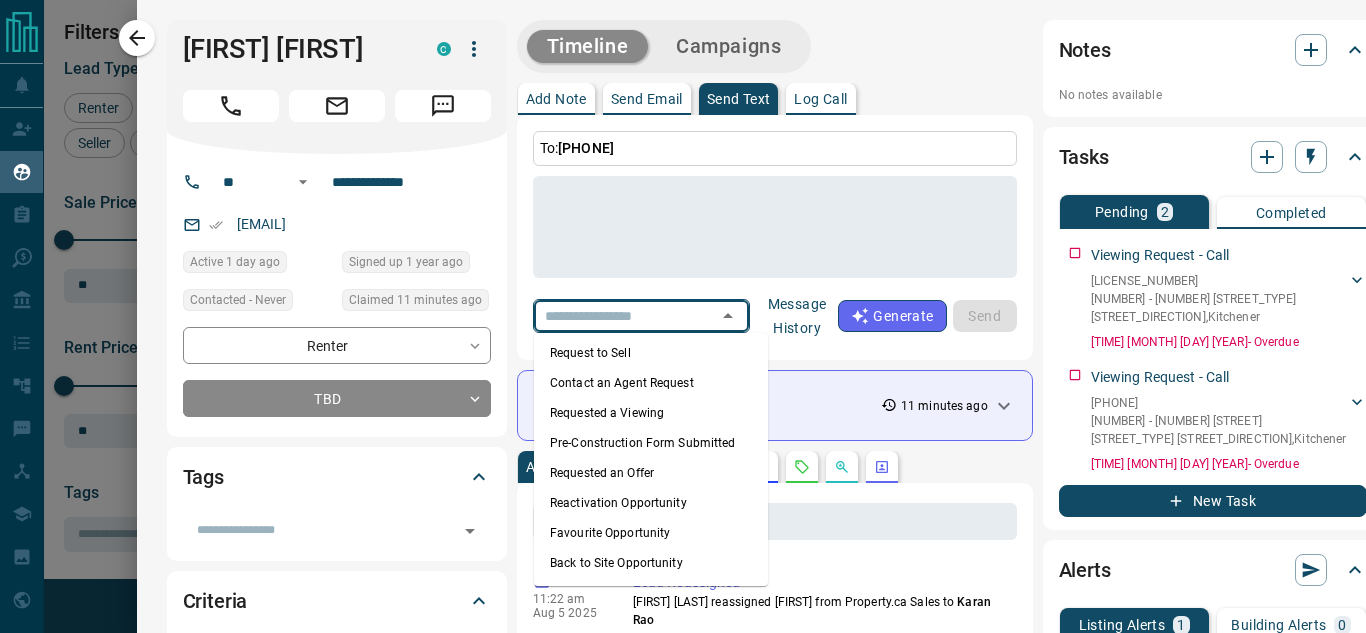 type on "**********" 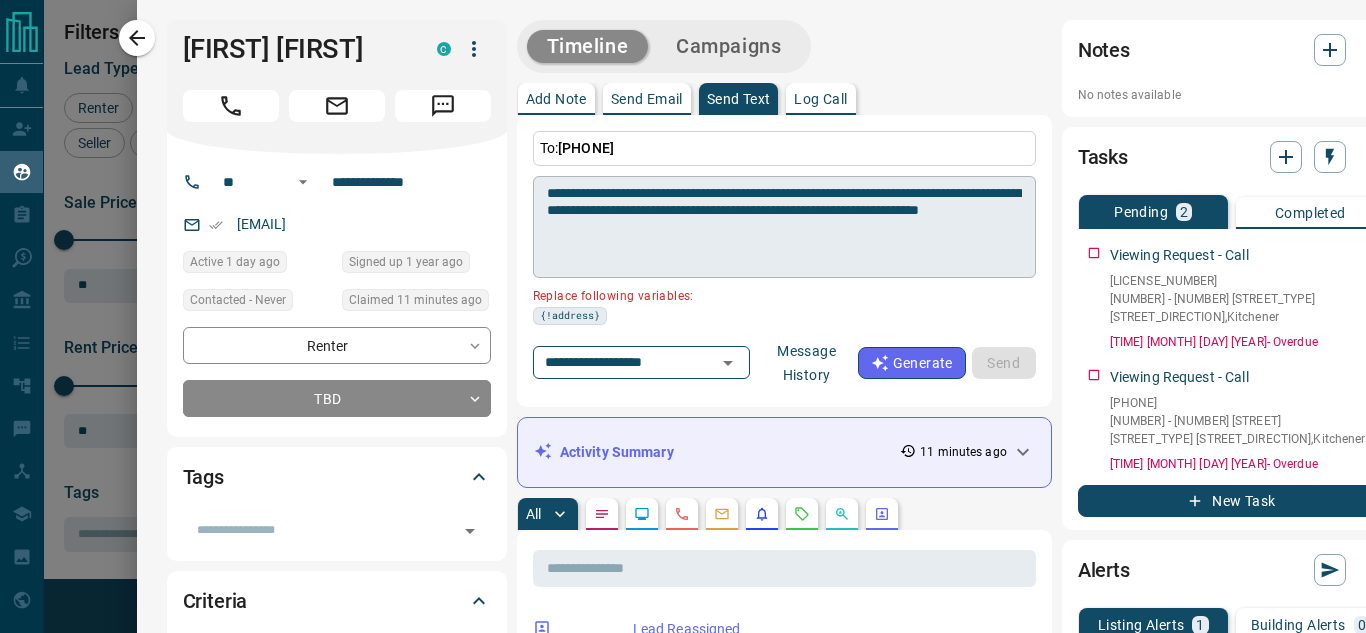 click on "**********" at bounding box center [784, 227] 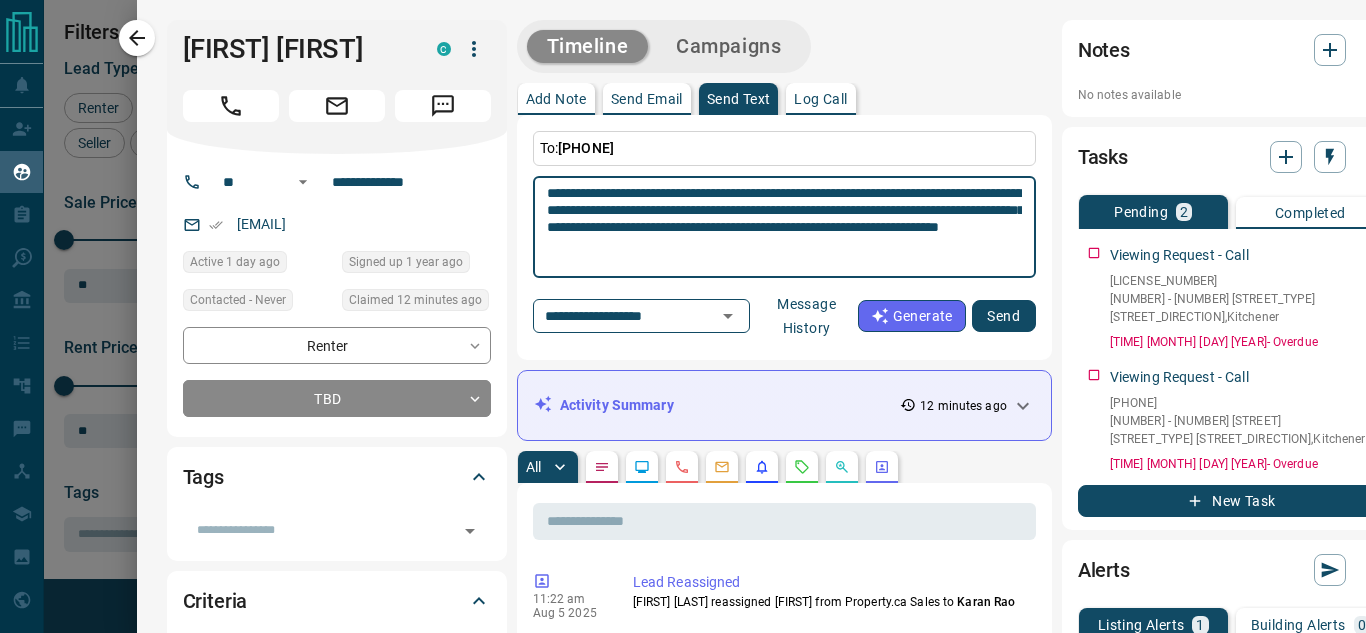 type on "**********" 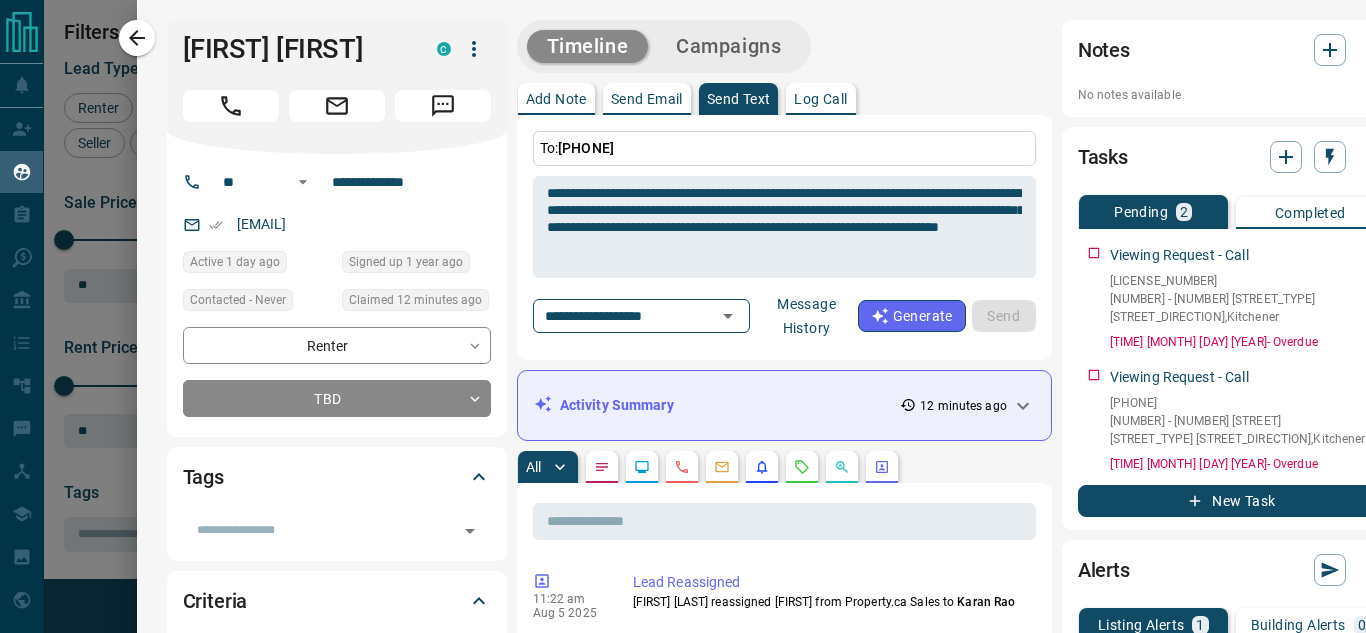 type 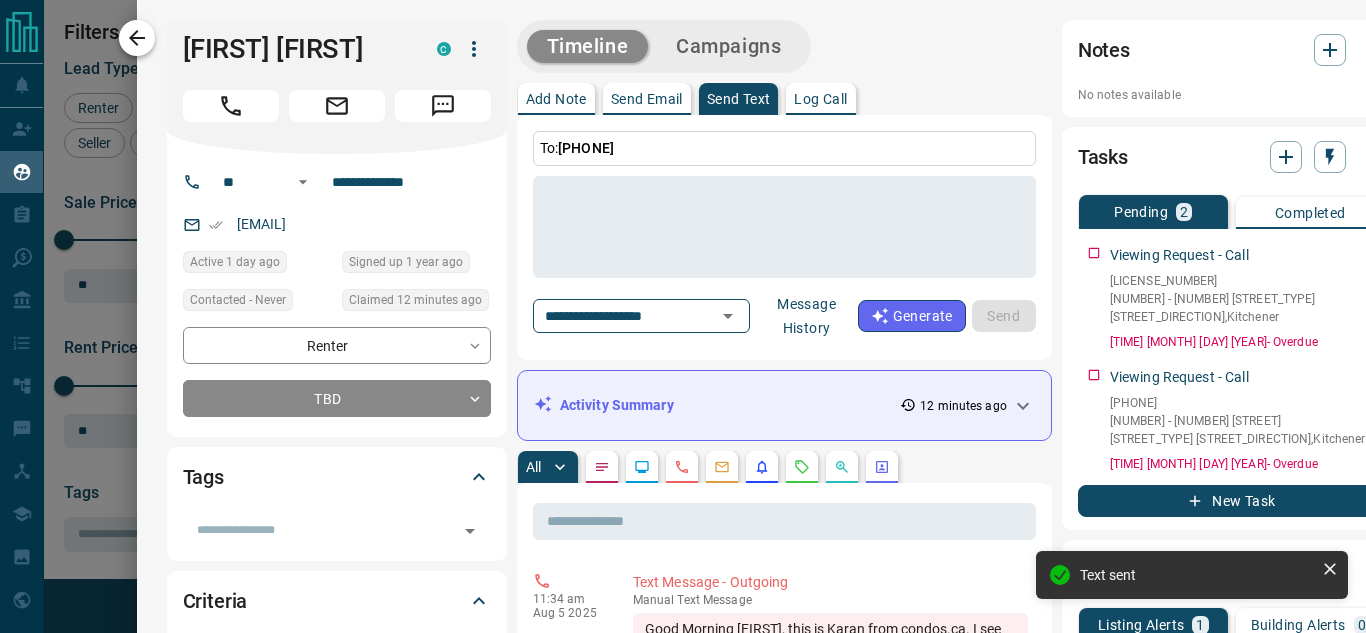 click 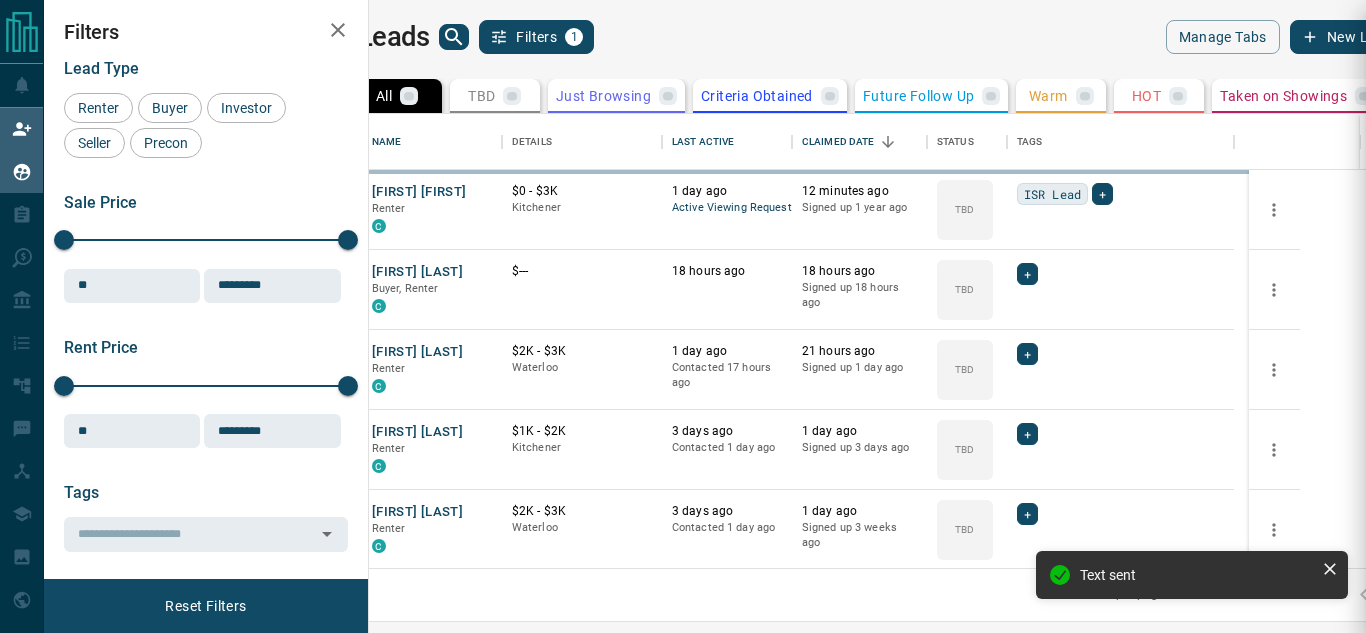click 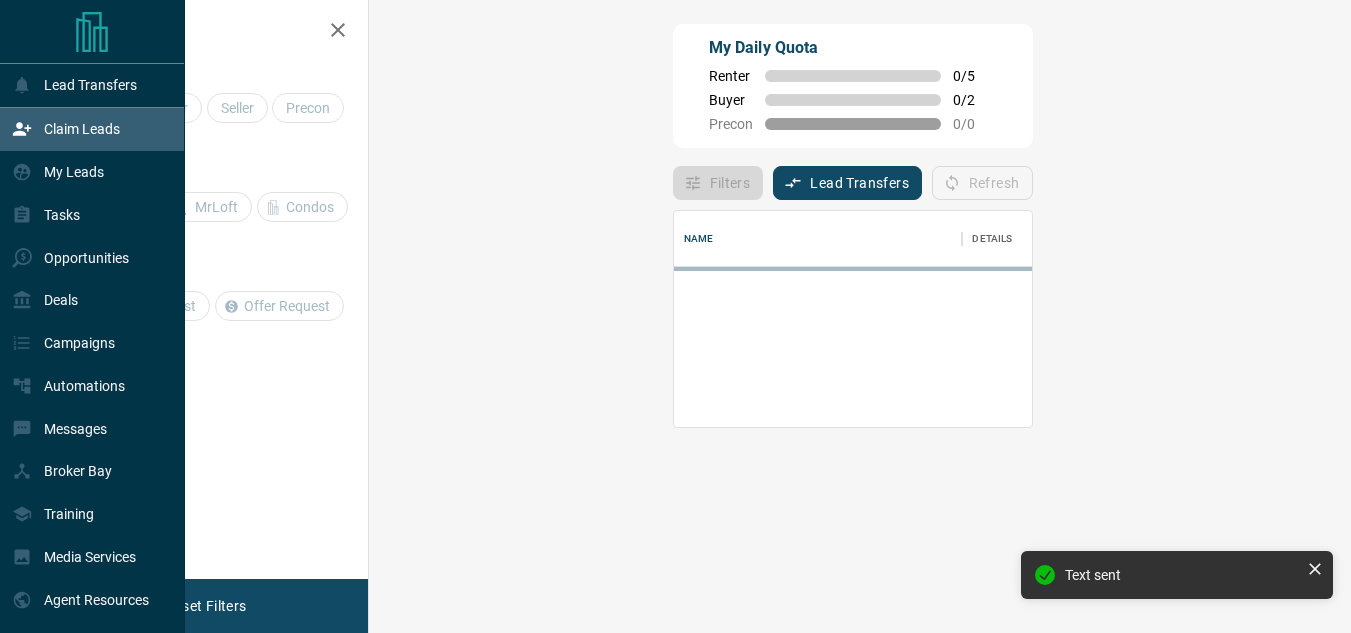 scroll, scrollTop: 16, scrollLeft: 16, axis: both 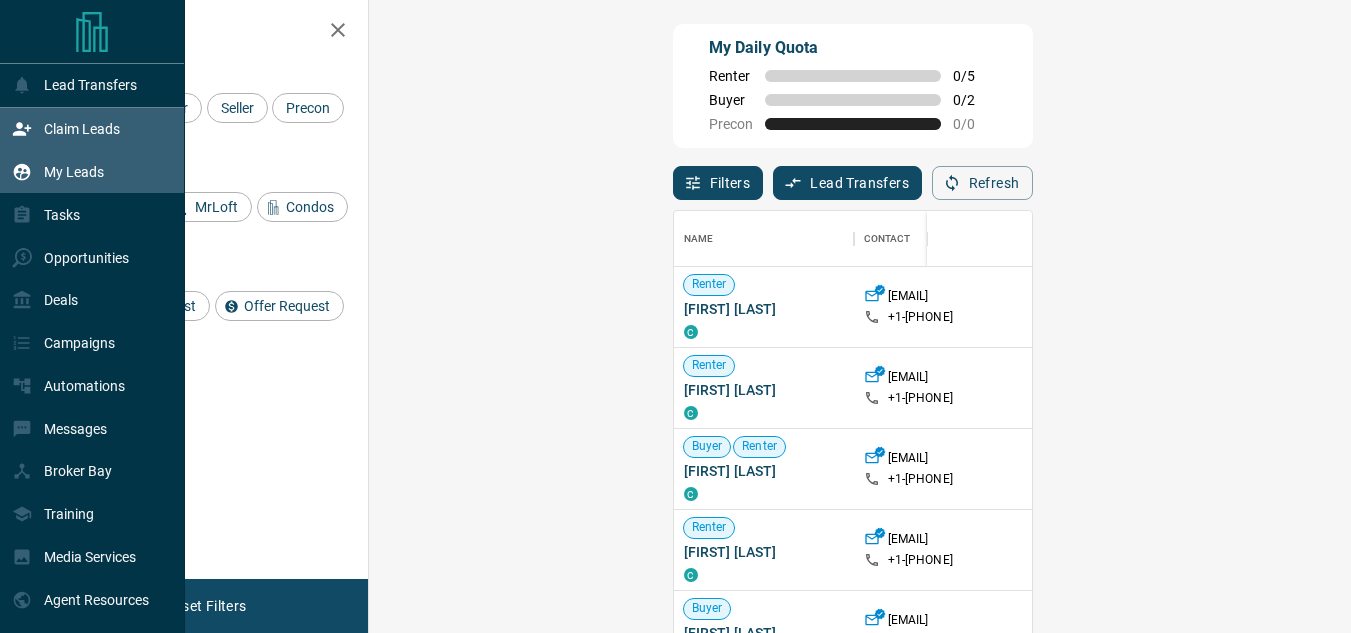 click 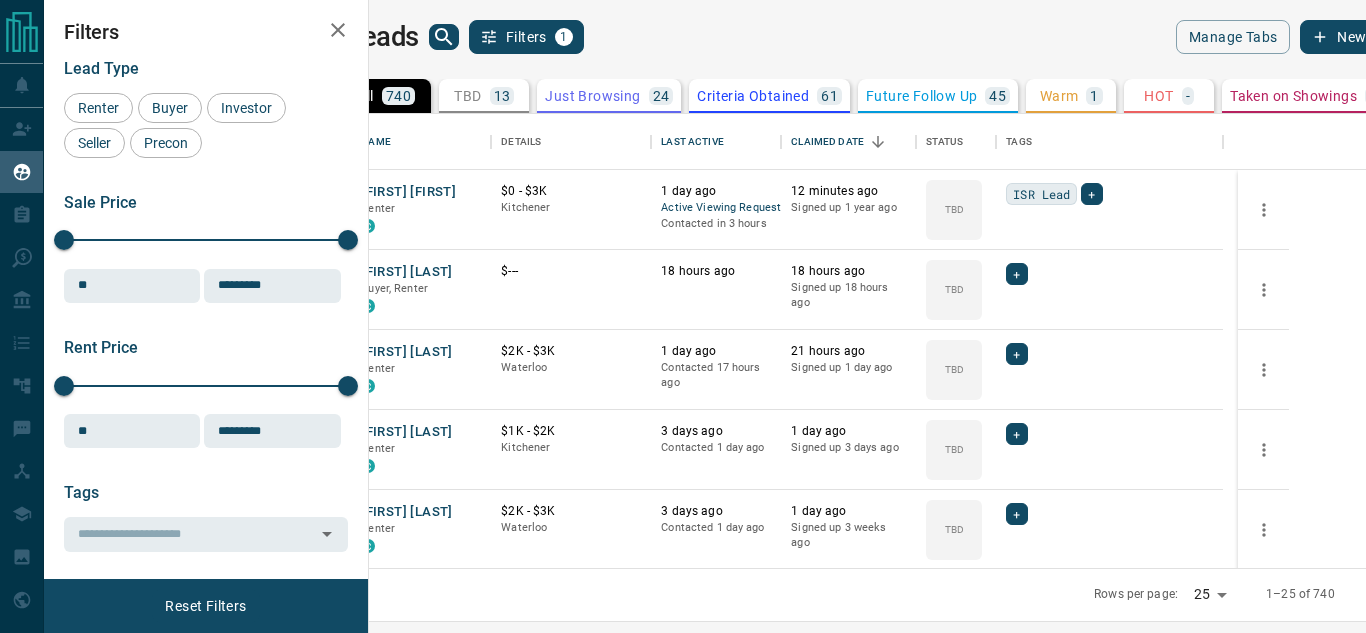 scroll, scrollTop: 16, scrollLeft: 16, axis: both 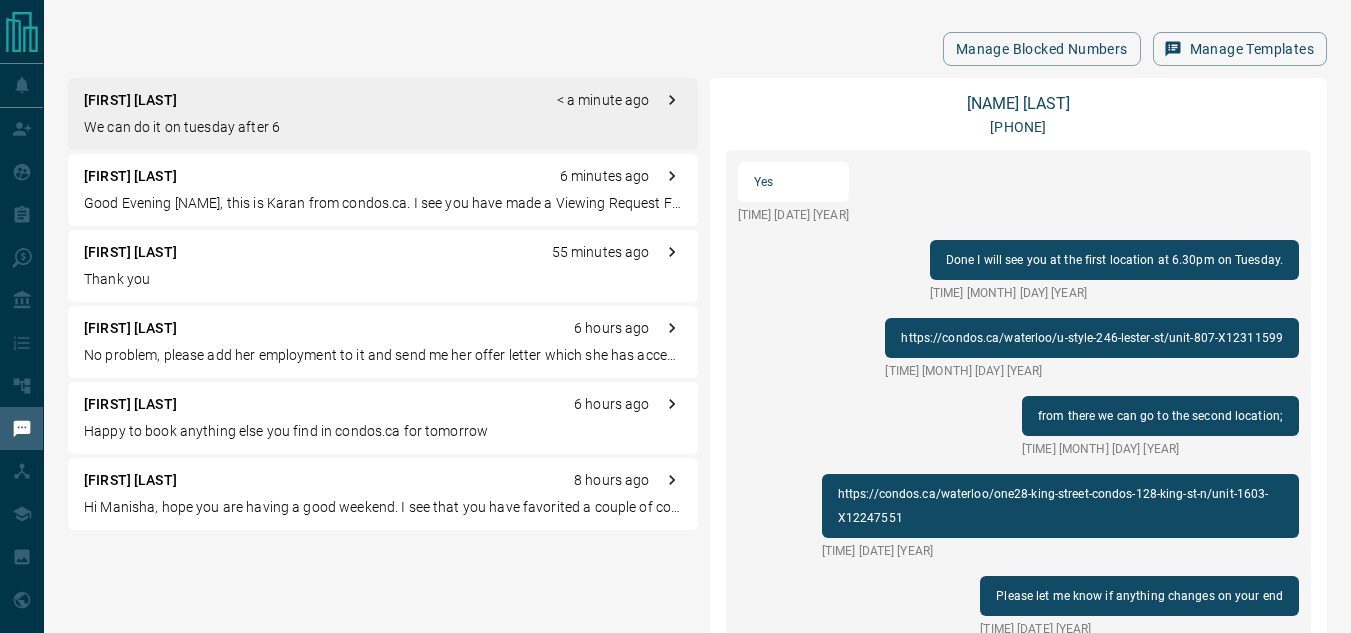 click on "[FIRST] [LAST]" at bounding box center (130, 328) 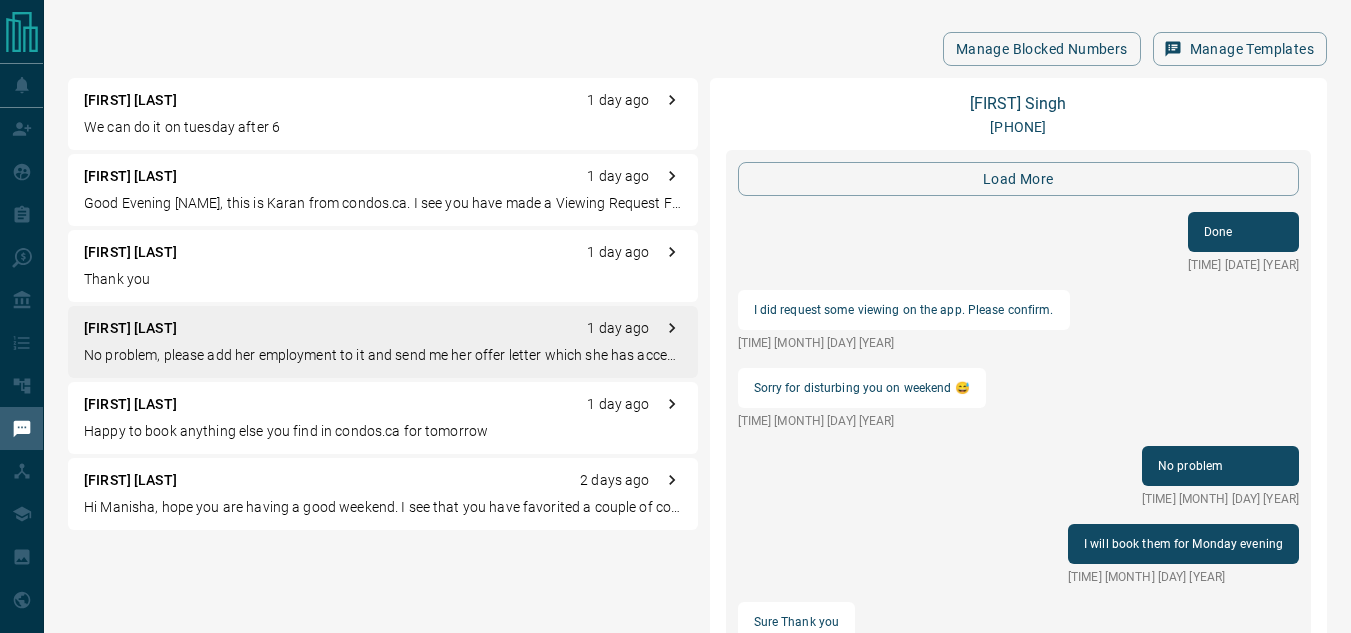 scroll, scrollTop: 2042, scrollLeft: 0, axis: vertical 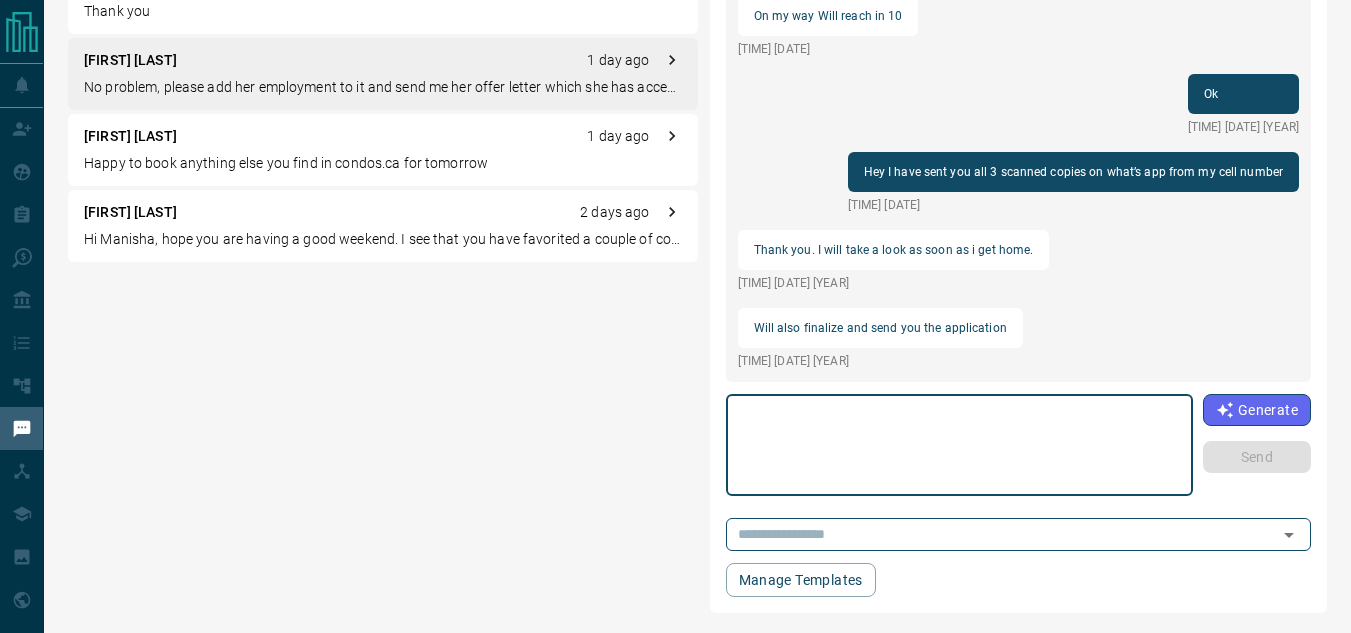 click at bounding box center (959, 445) 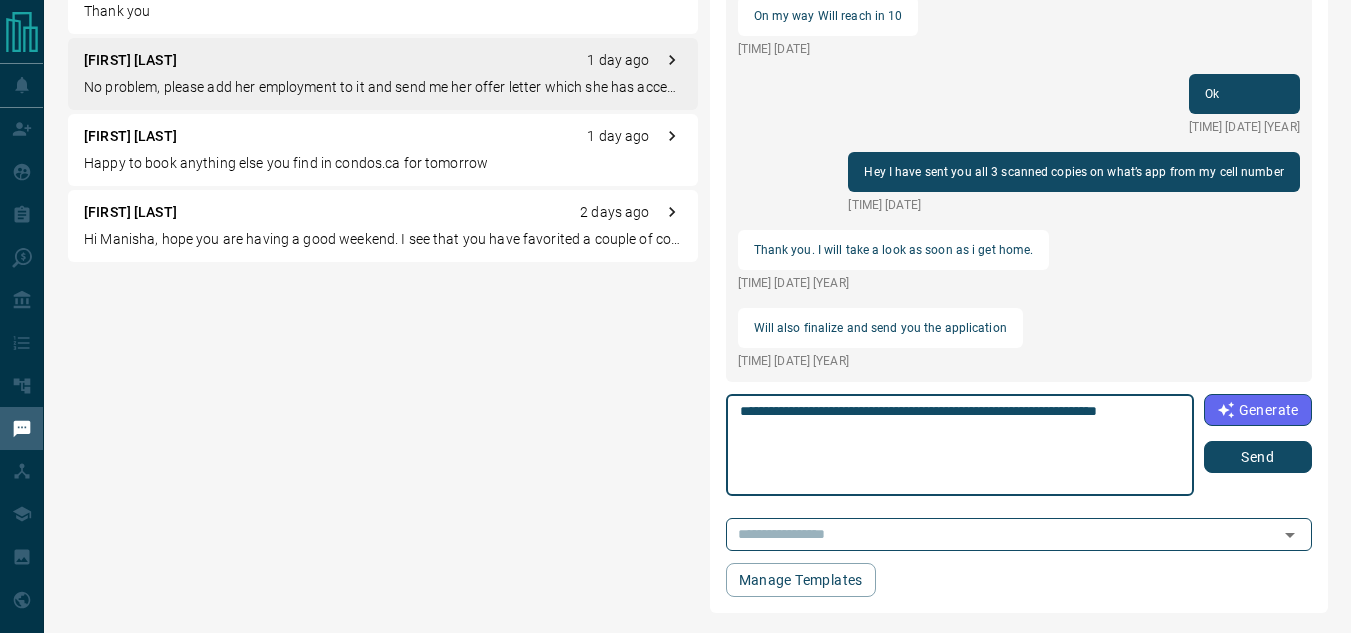 type on "**********" 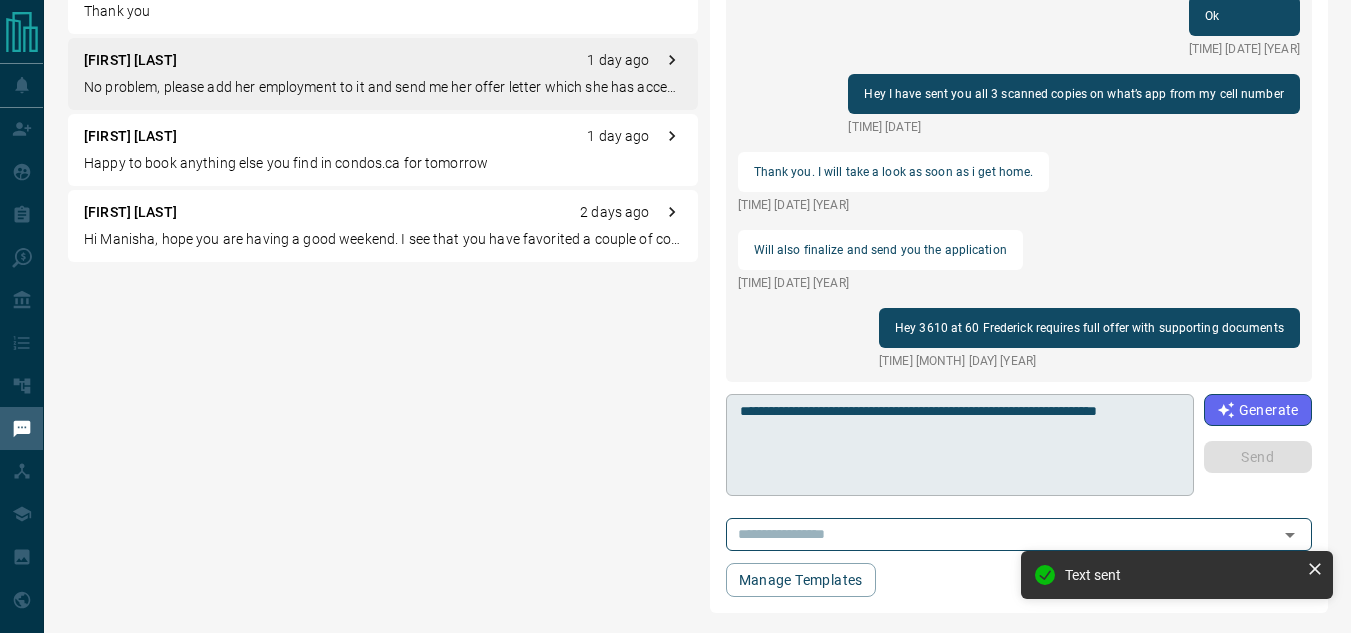 scroll, scrollTop: 2042, scrollLeft: 0, axis: vertical 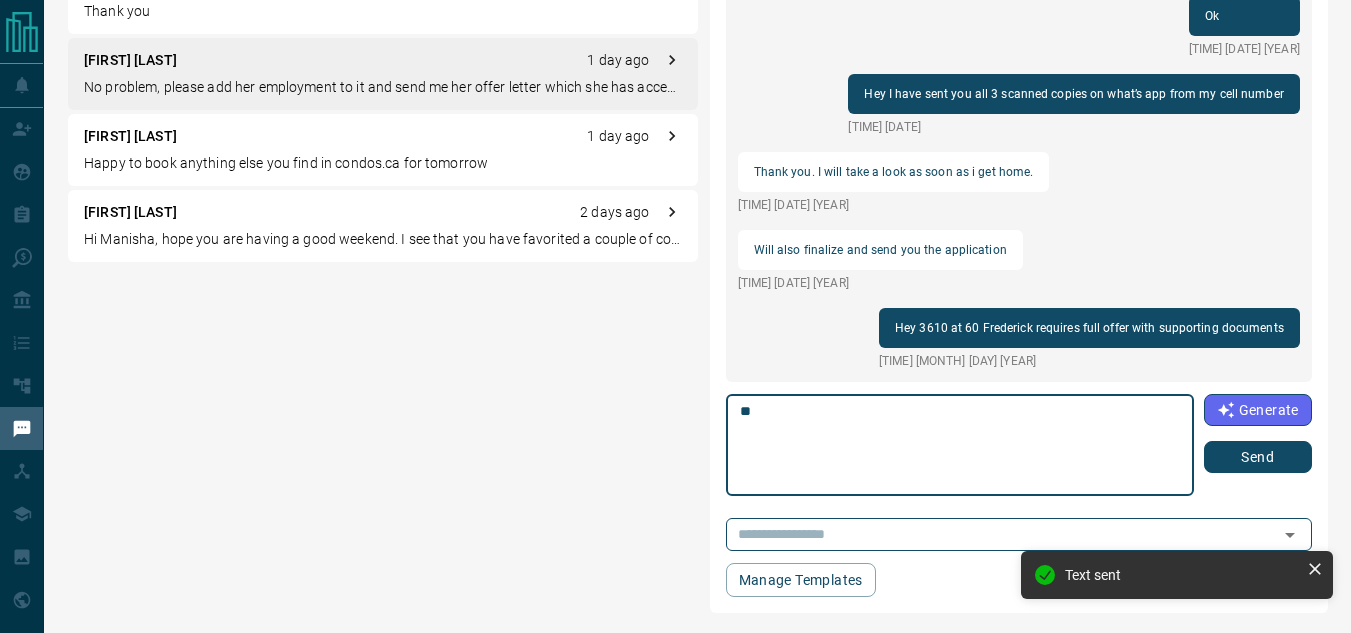 type on "*" 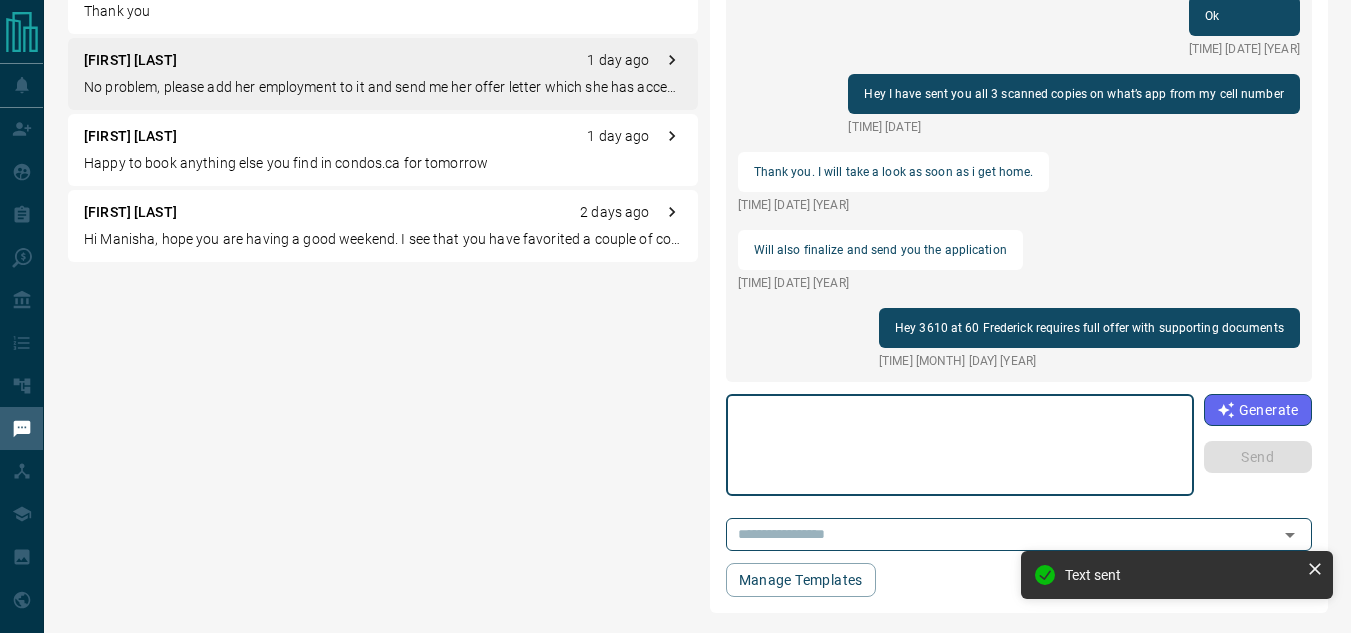 type on "*" 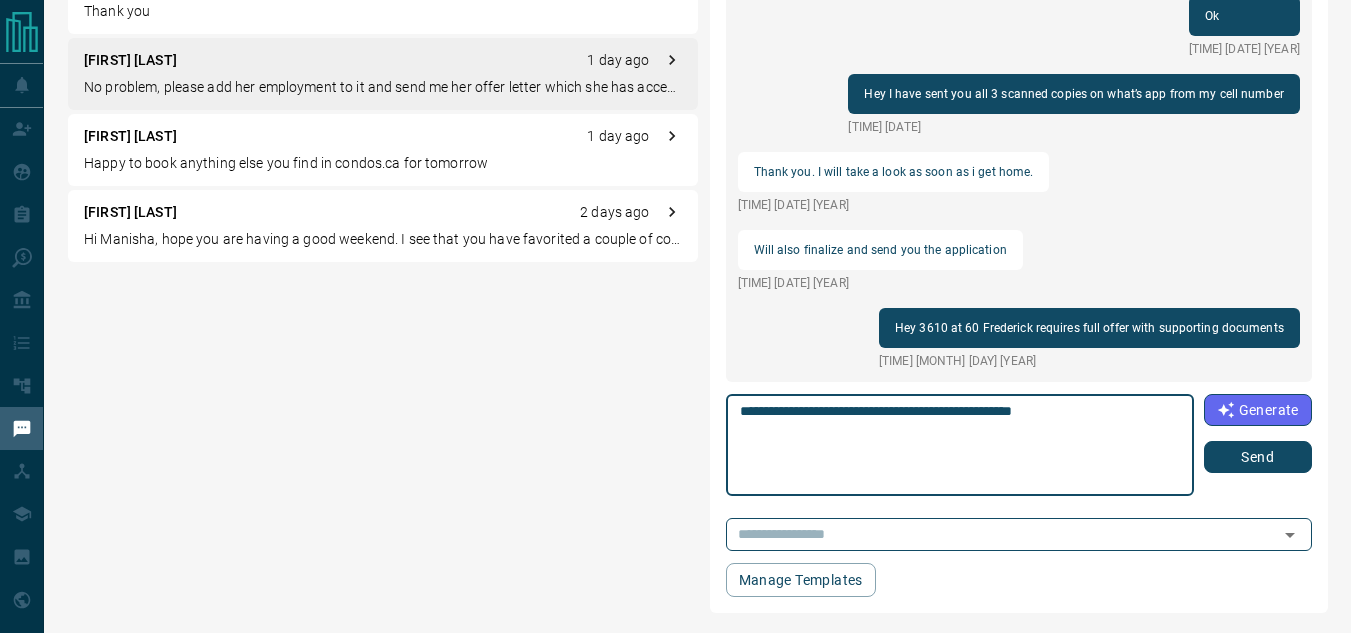 drag, startPoint x: 828, startPoint y: 405, endPoint x: 781, endPoint y: 446, distance: 62.369865 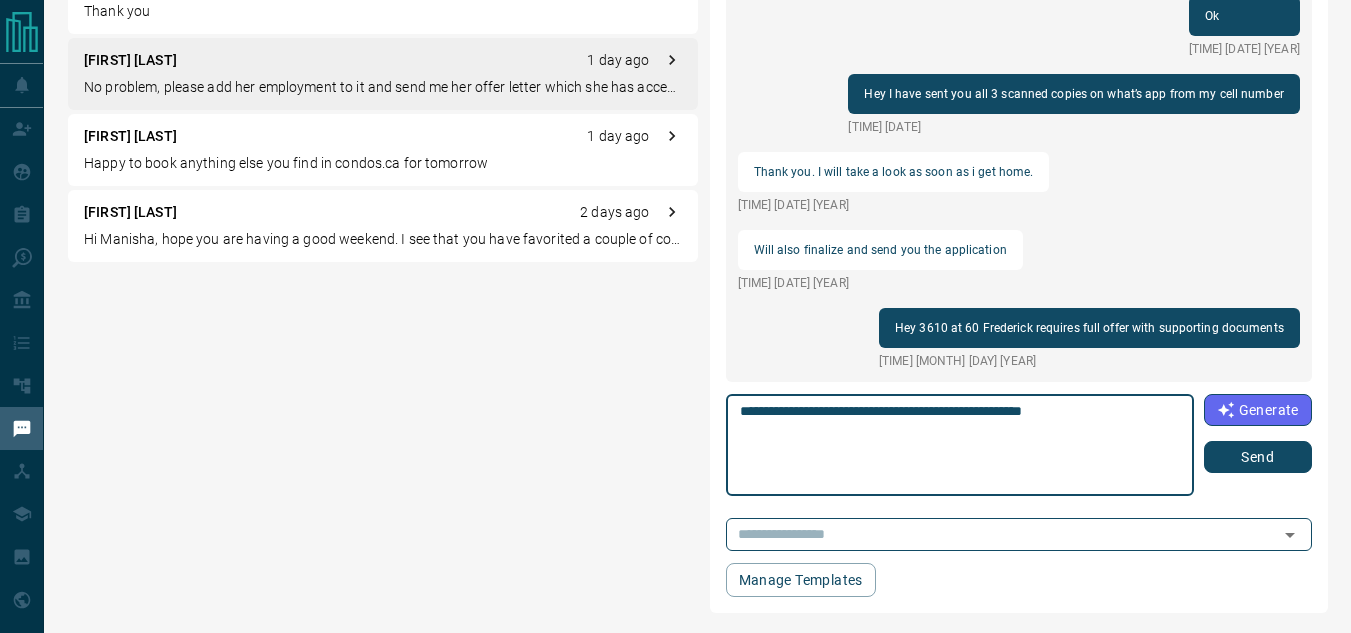 click on "**********" at bounding box center (960, 445) 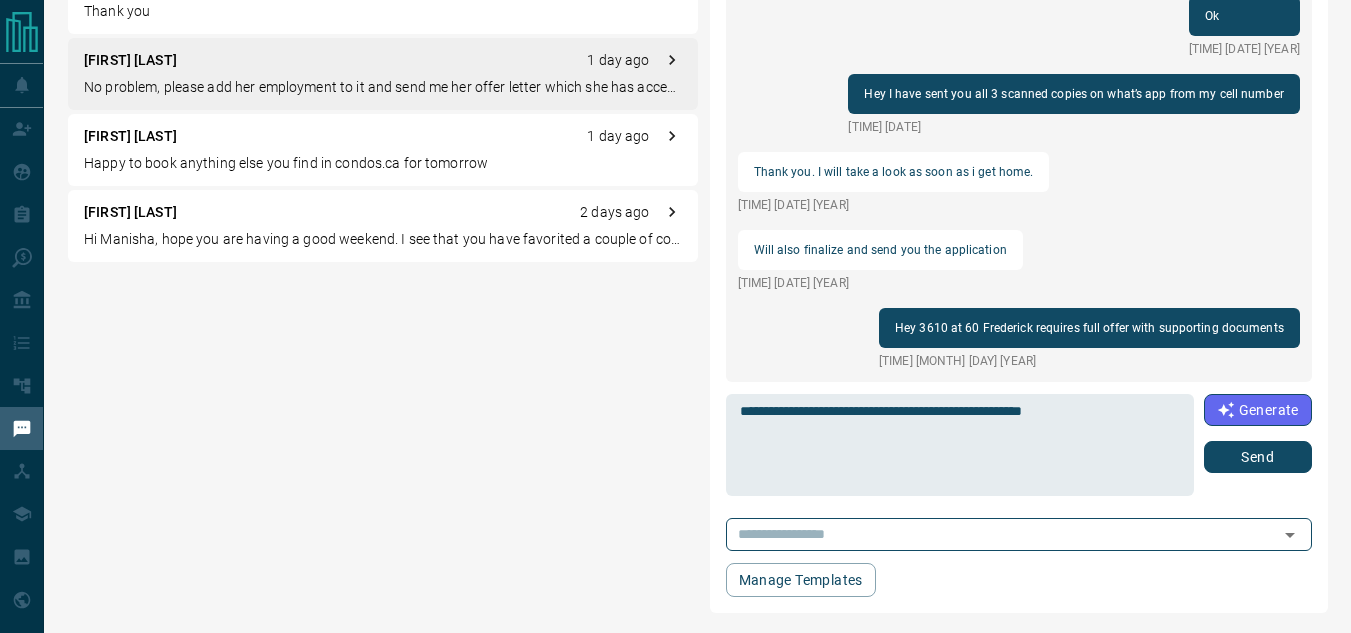 click on "Send" at bounding box center [1258, 457] 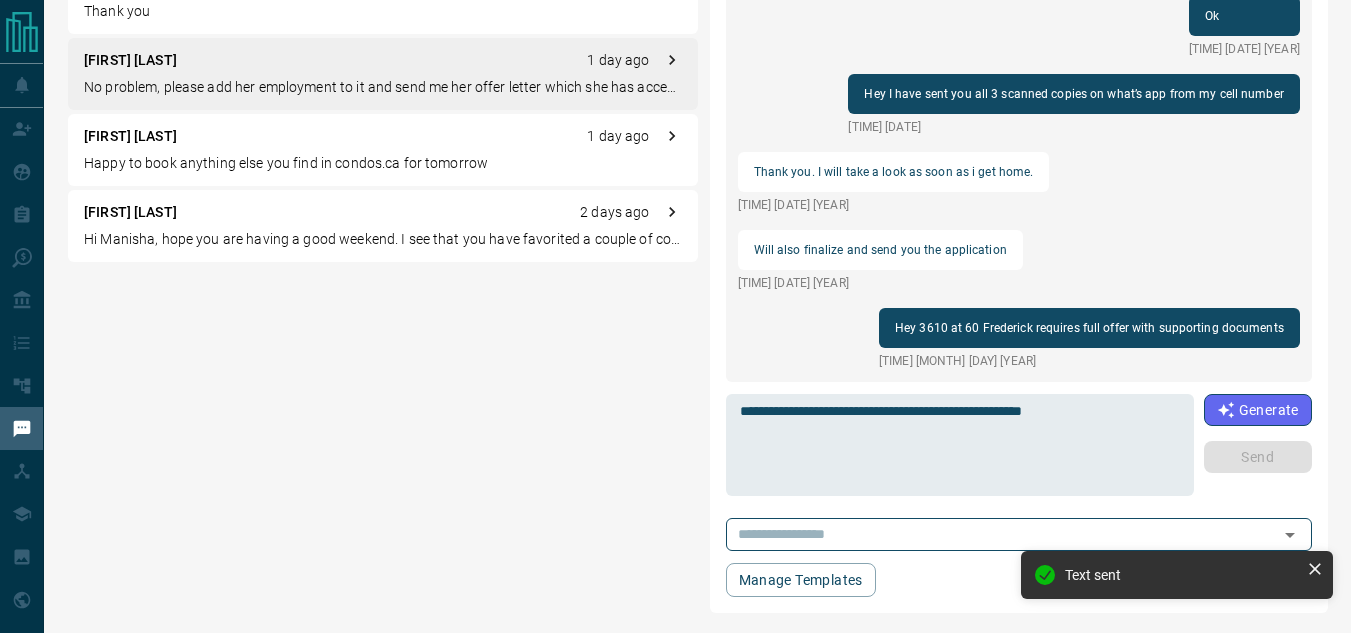 scroll, scrollTop: 2042, scrollLeft: 0, axis: vertical 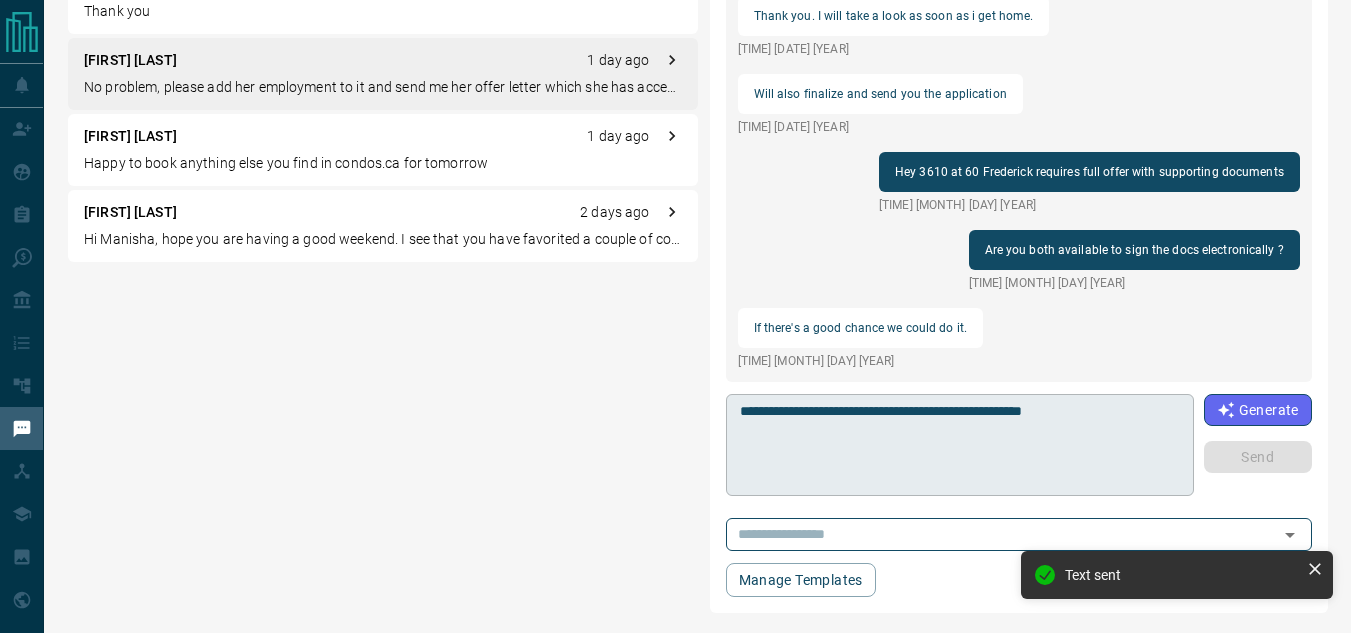 click on "**********" at bounding box center (960, 445) 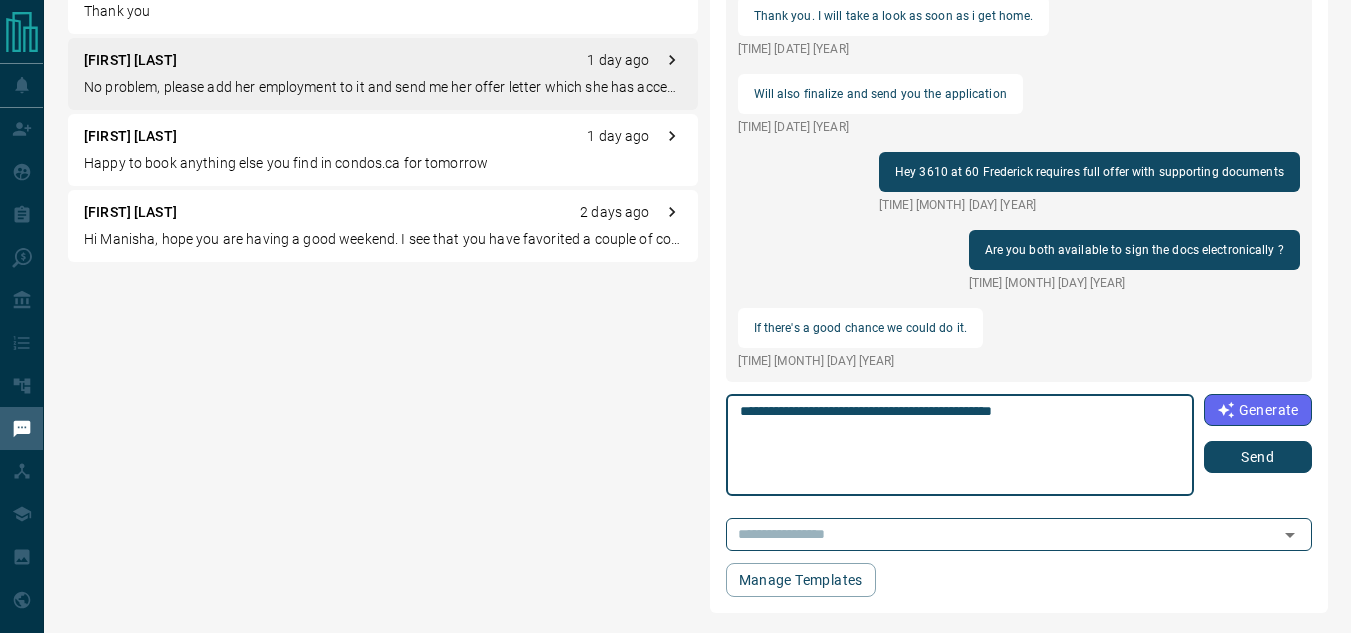 type on "**********" 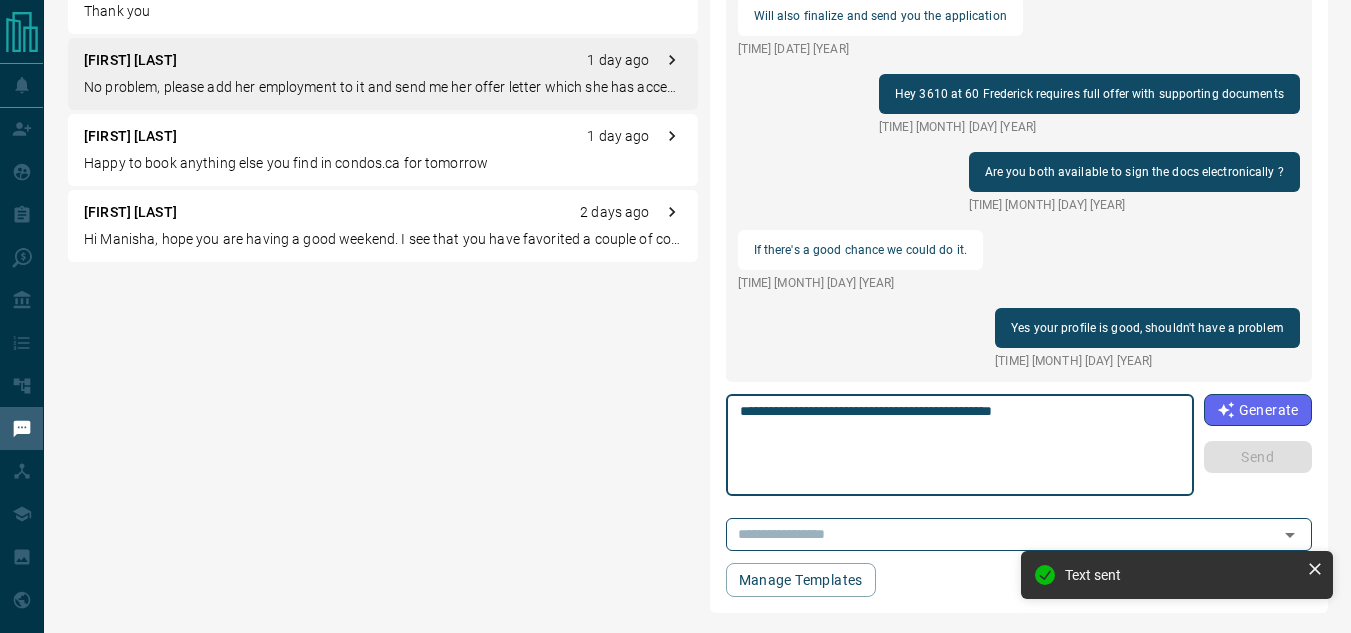 click on "**********" at bounding box center [960, 445] 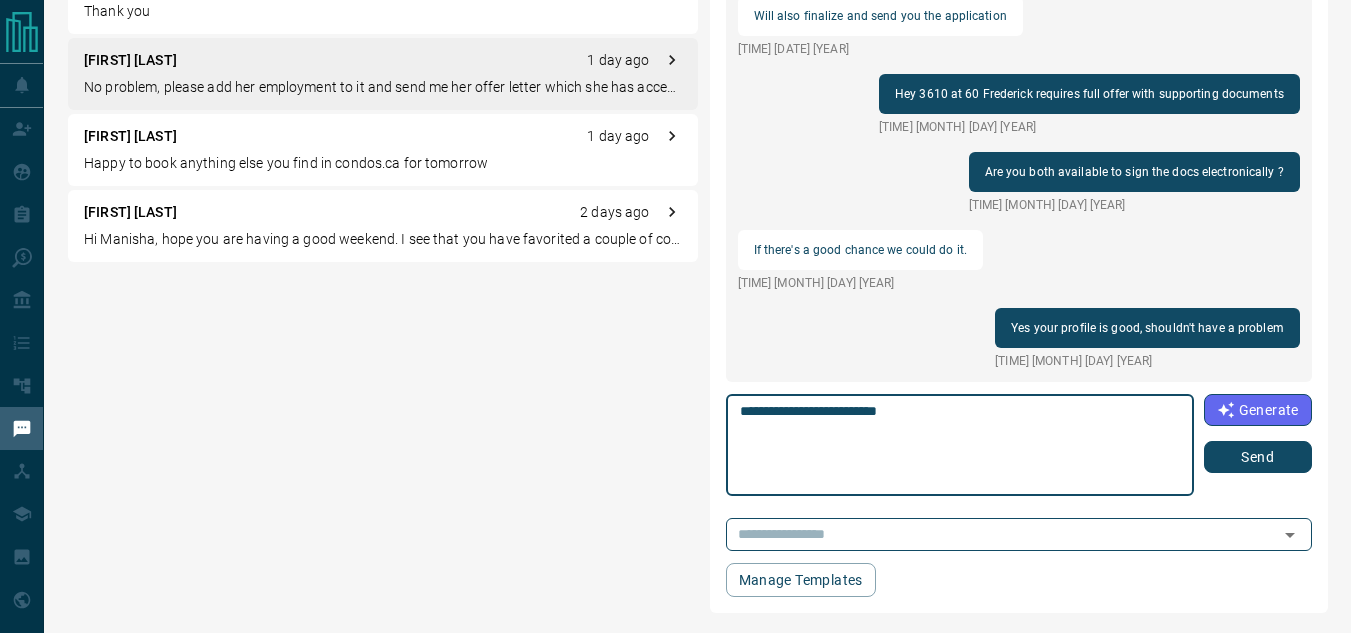 type on "**********" 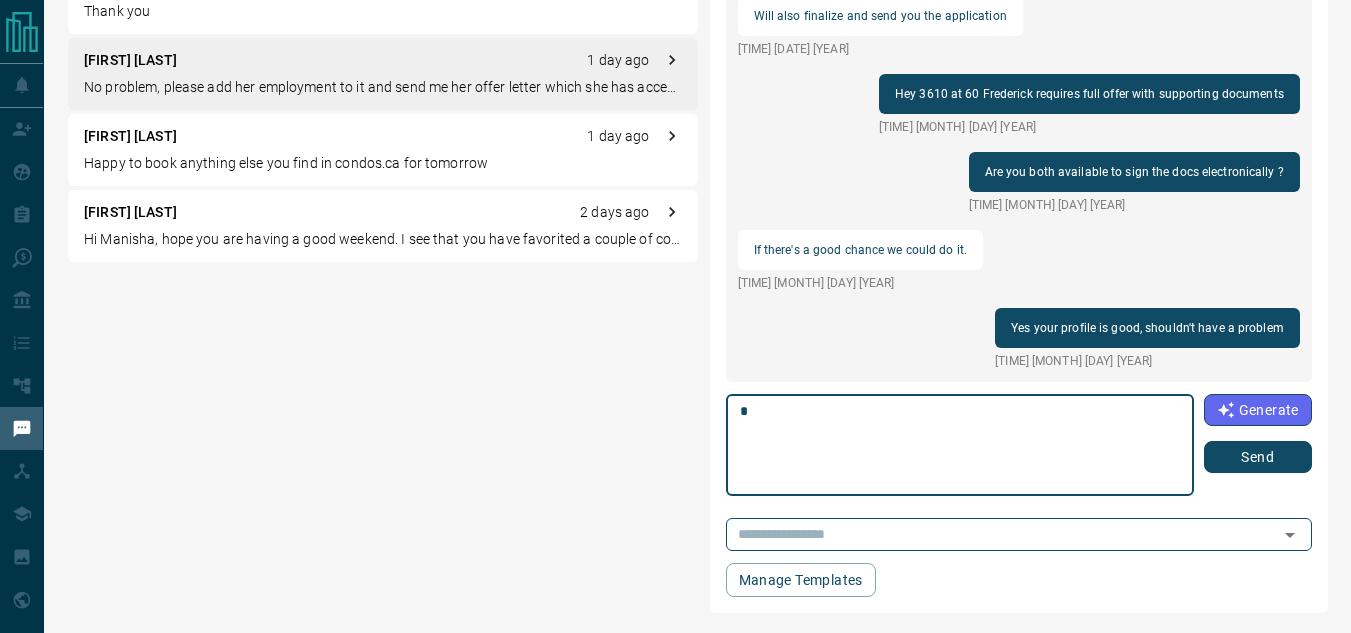 type 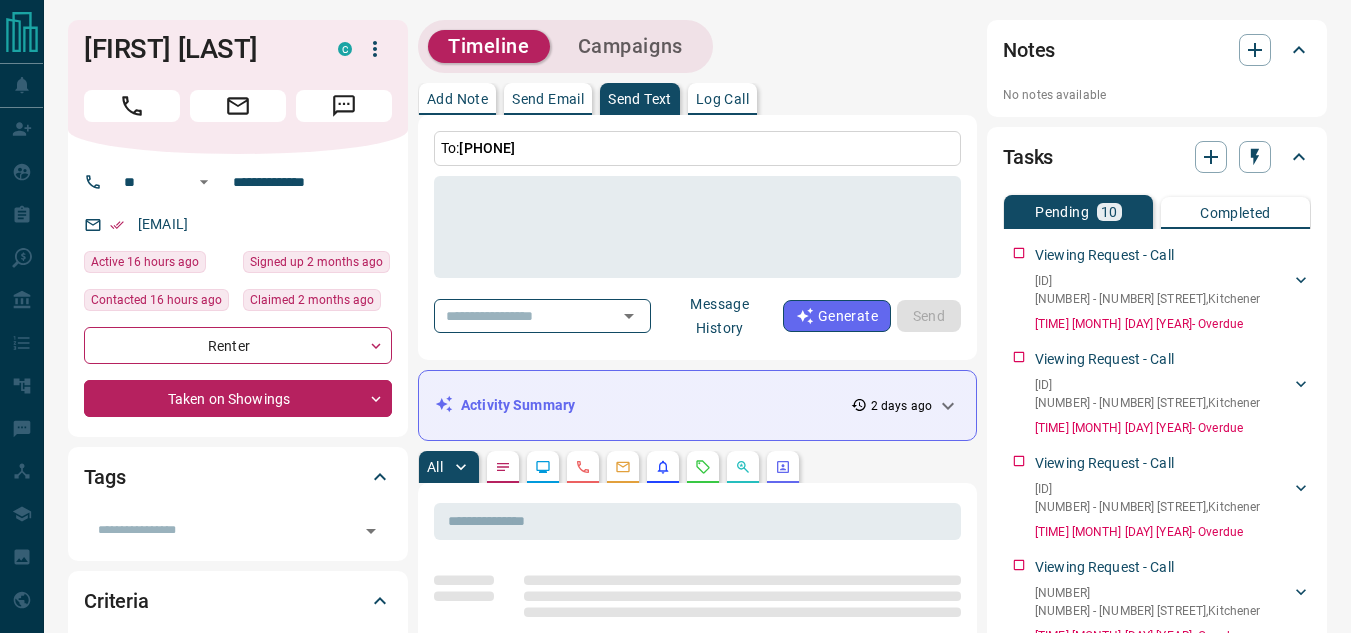 scroll, scrollTop: 0, scrollLeft: 0, axis: both 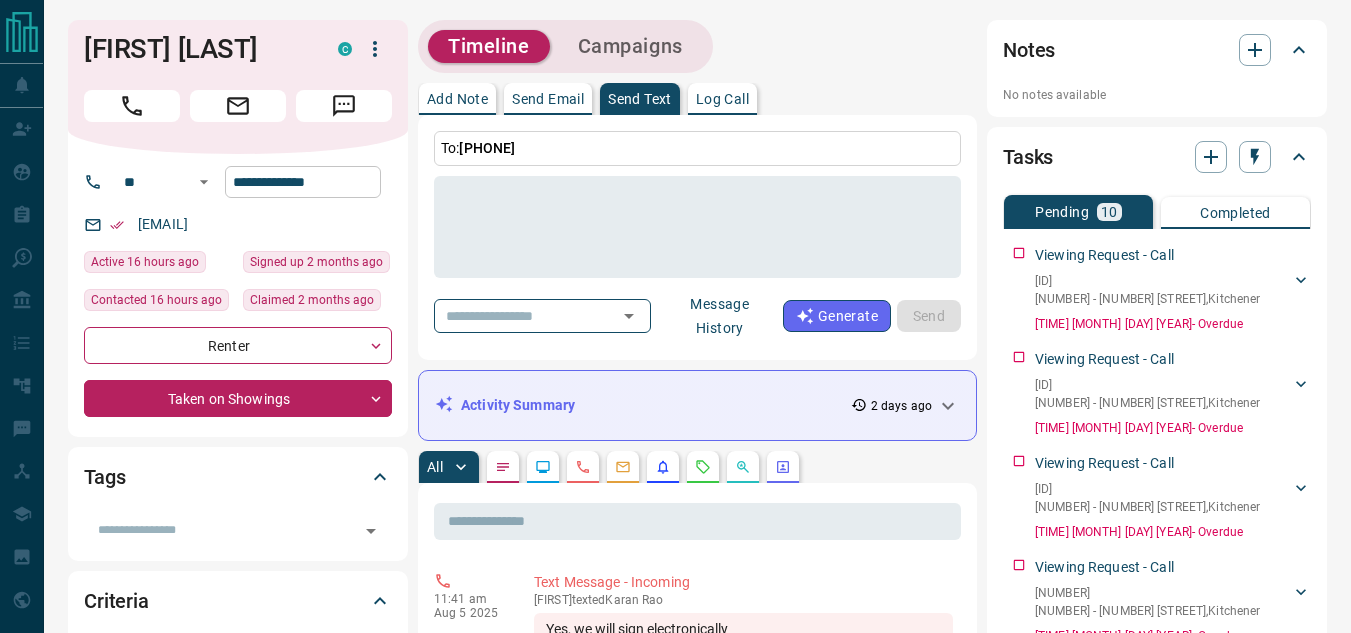 click on "**********" at bounding box center [303, 182] 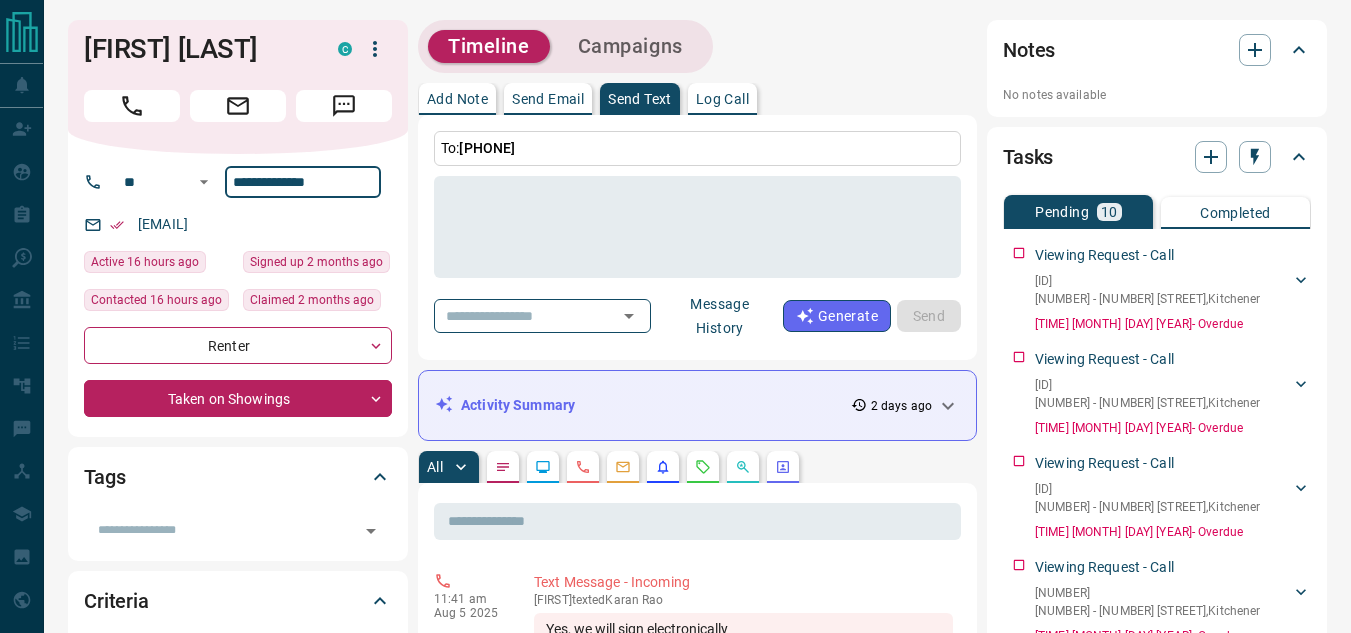 click on "**********" at bounding box center (303, 182) 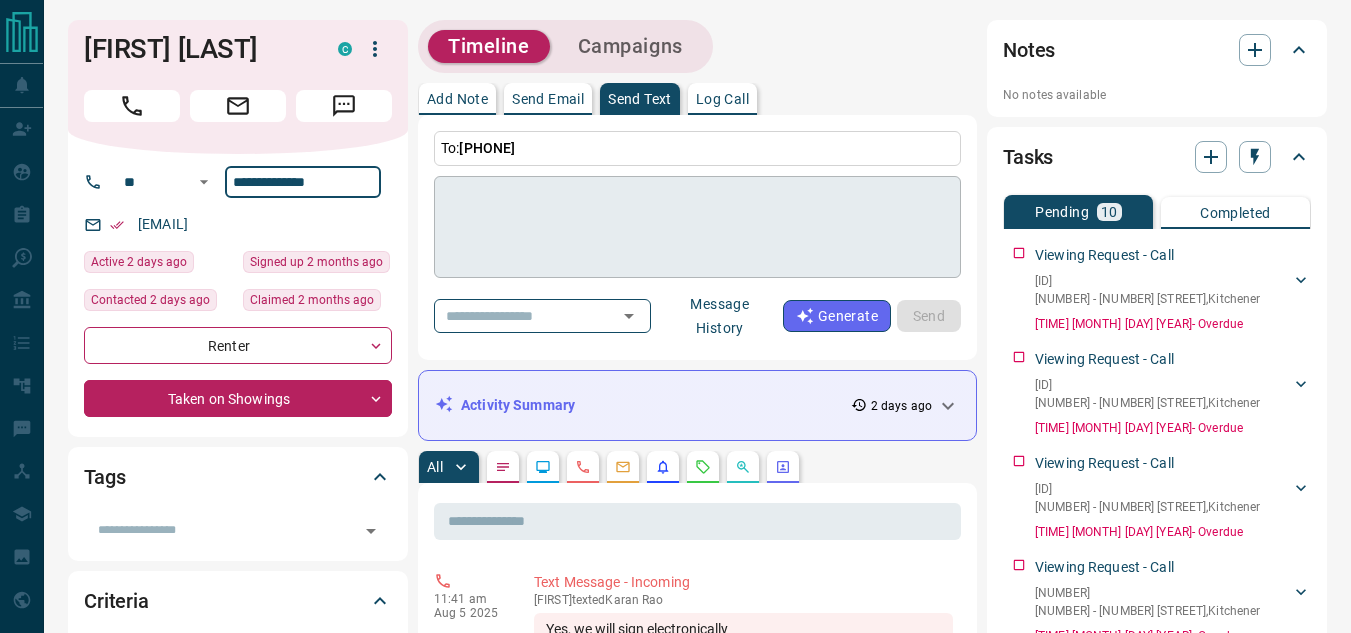 click at bounding box center [697, 227] 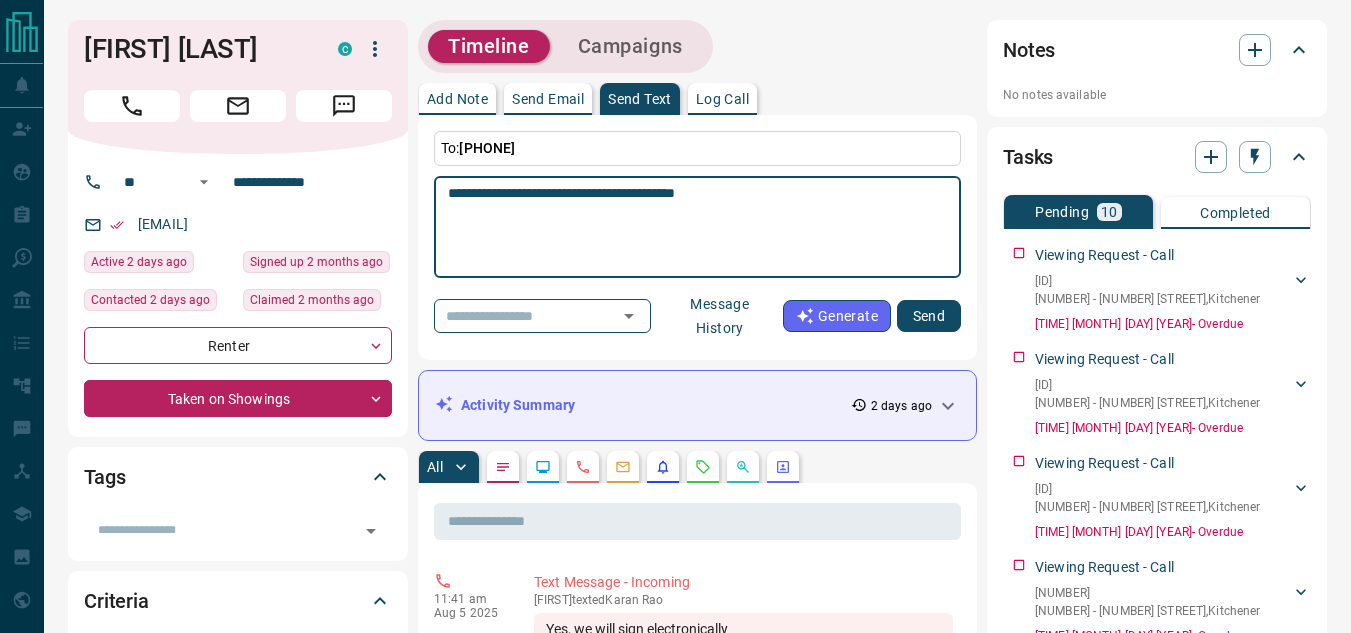 type on "**********" 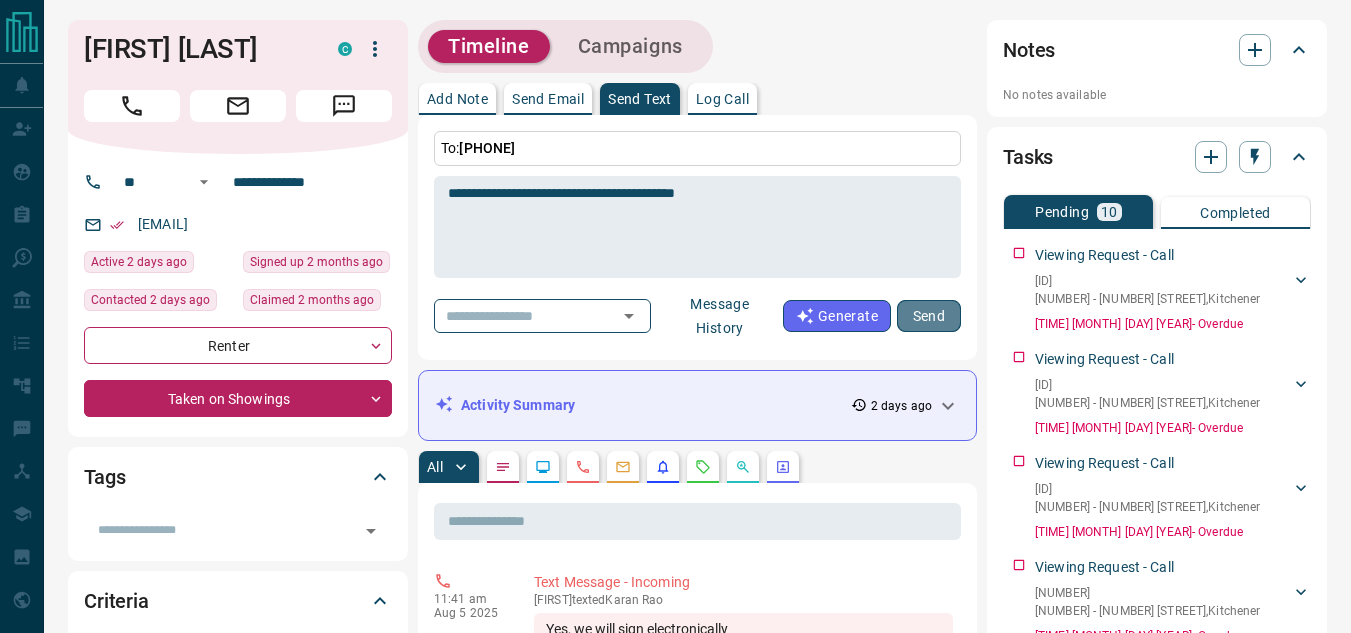 click on "Send" at bounding box center (929, 316) 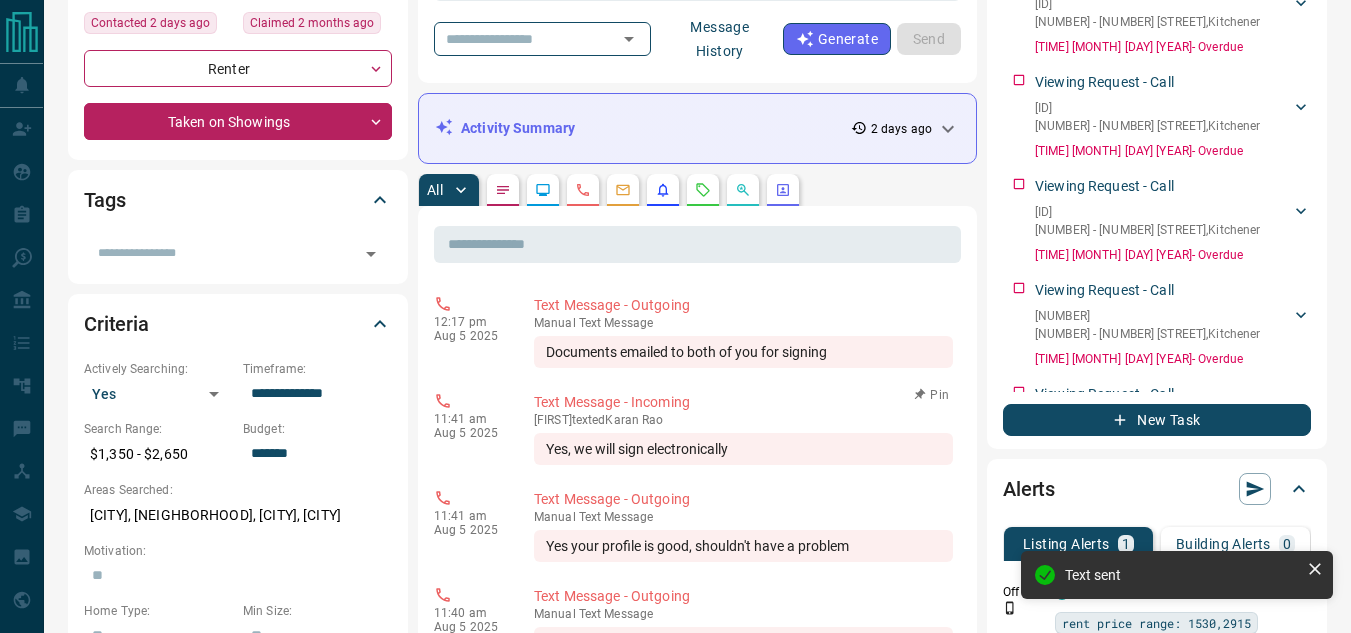 scroll, scrollTop: 0, scrollLeft: 0, axis: both 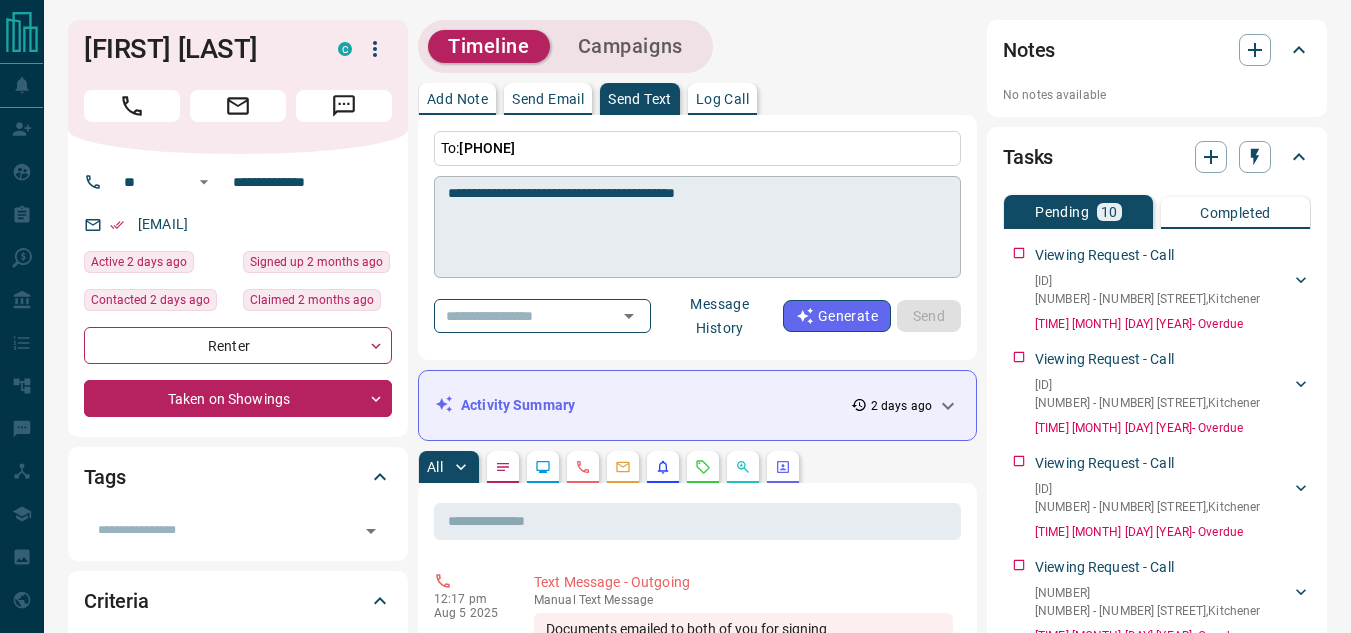 click on "**********" at bounding box center (697, 227) 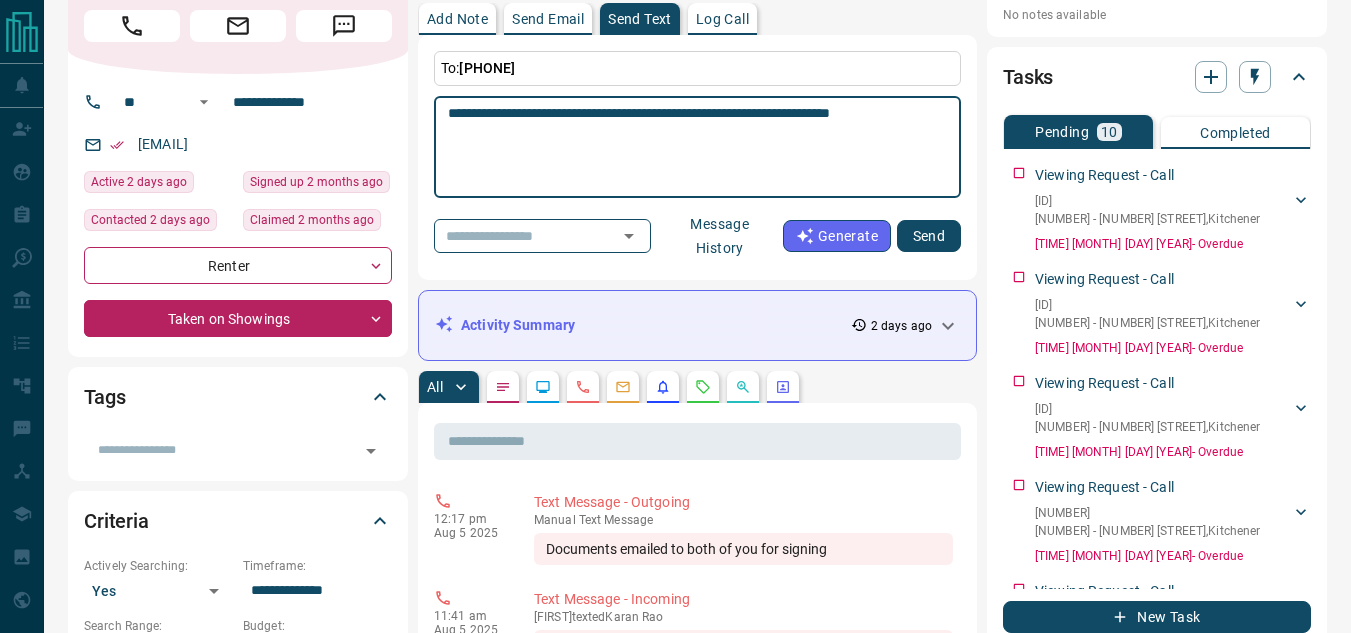 scroll, scrollTop: 81, scrollLeft: 0, axis: vertical 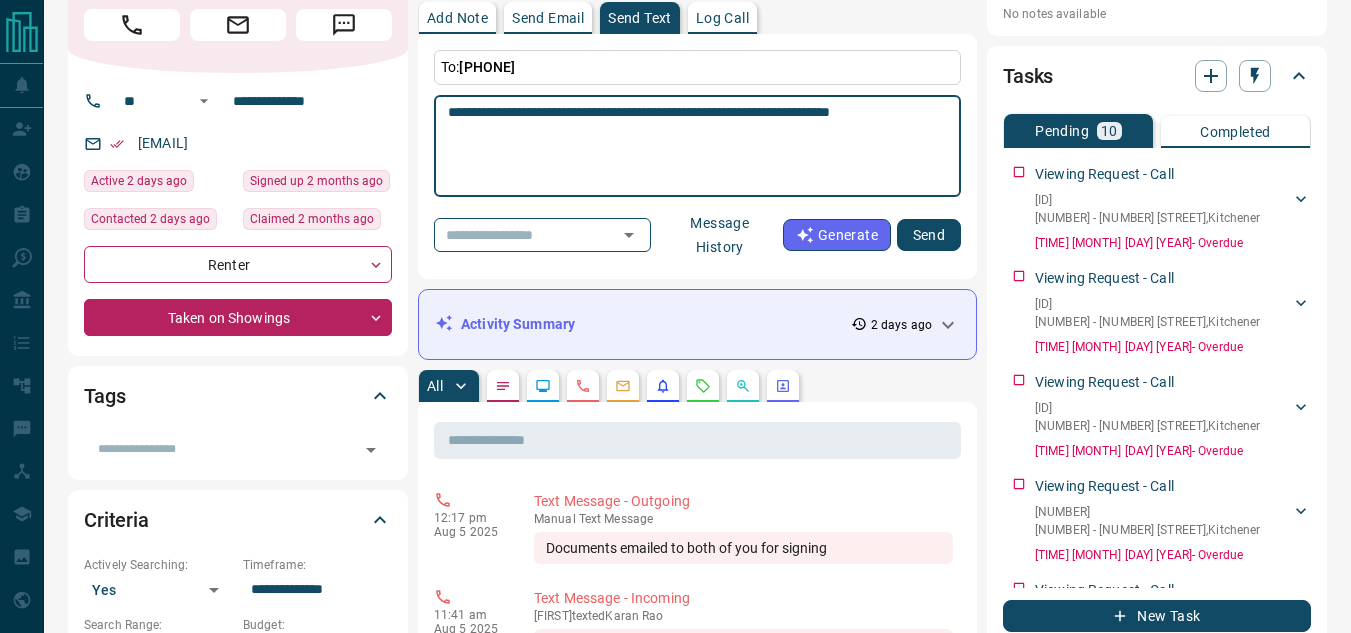 type on "**********" 